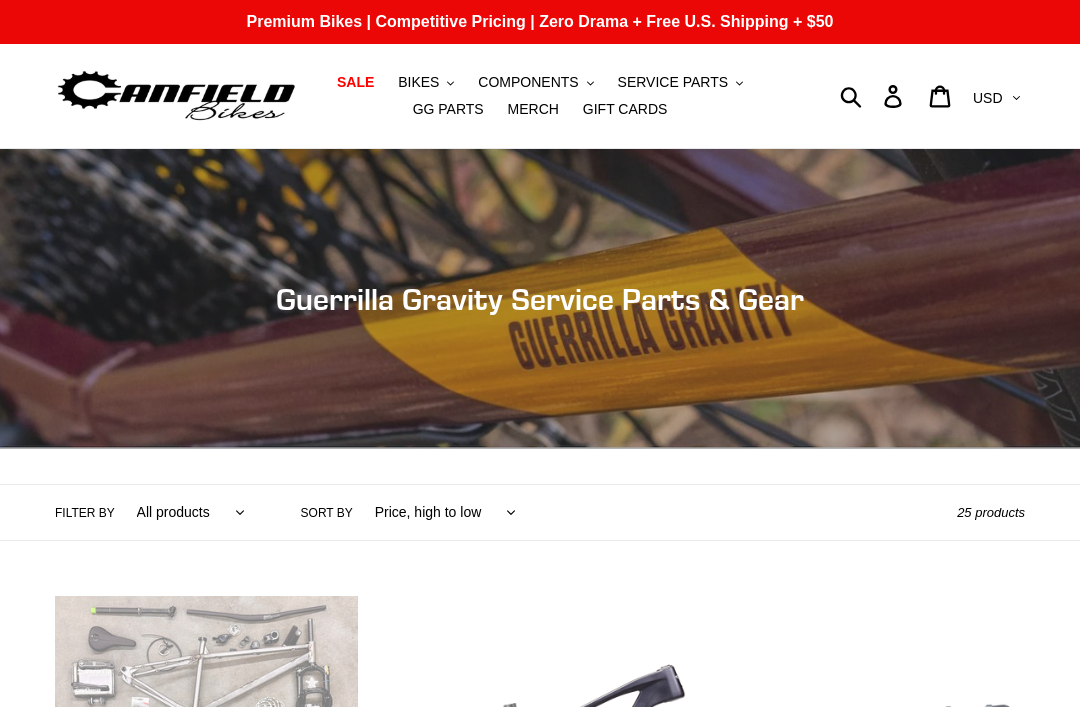 scroll, scrollTop: 0, scrollLeft: 0, axis: both 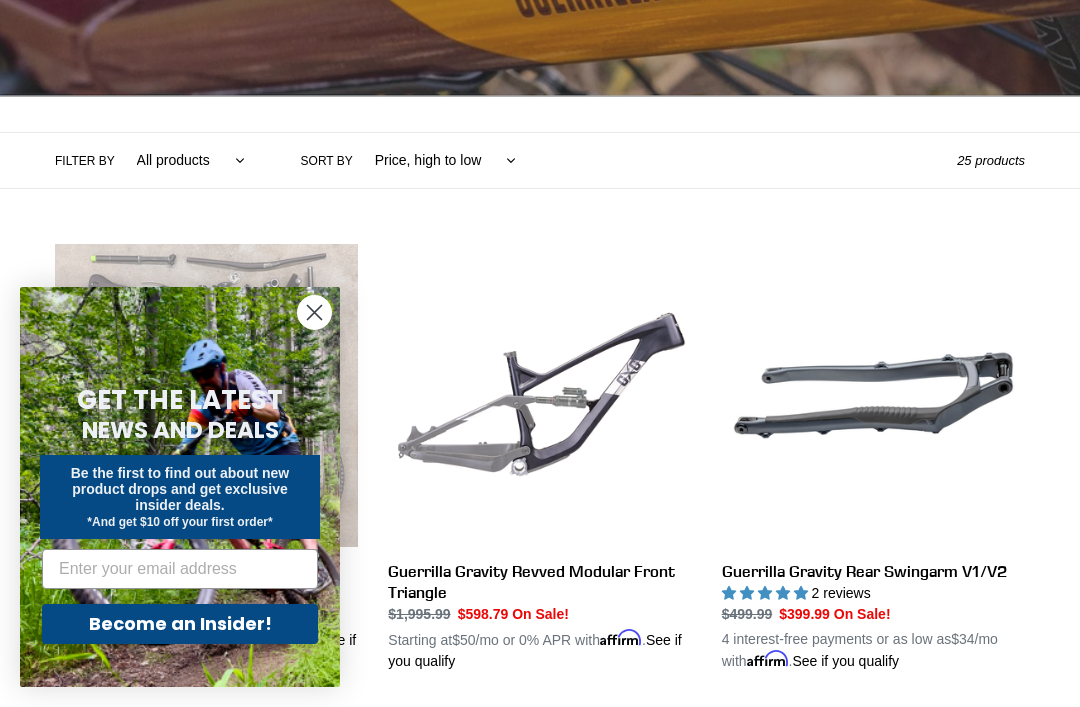 click 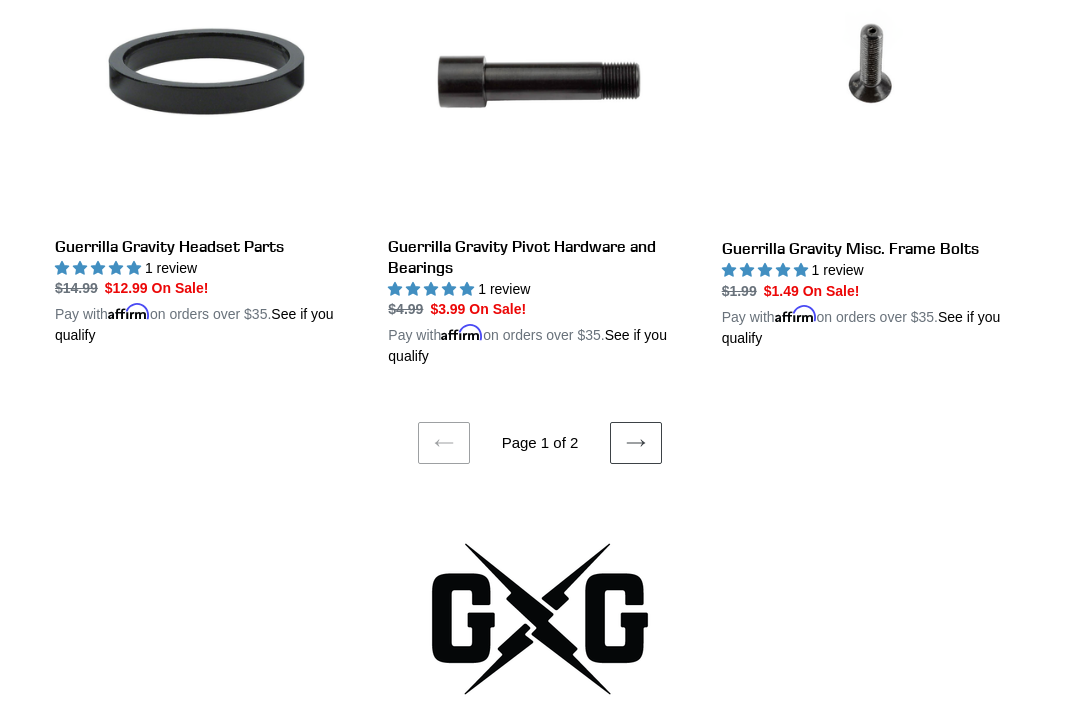 scroll, scrollTop: 3959, scrollLeft: 0, axis: vertical 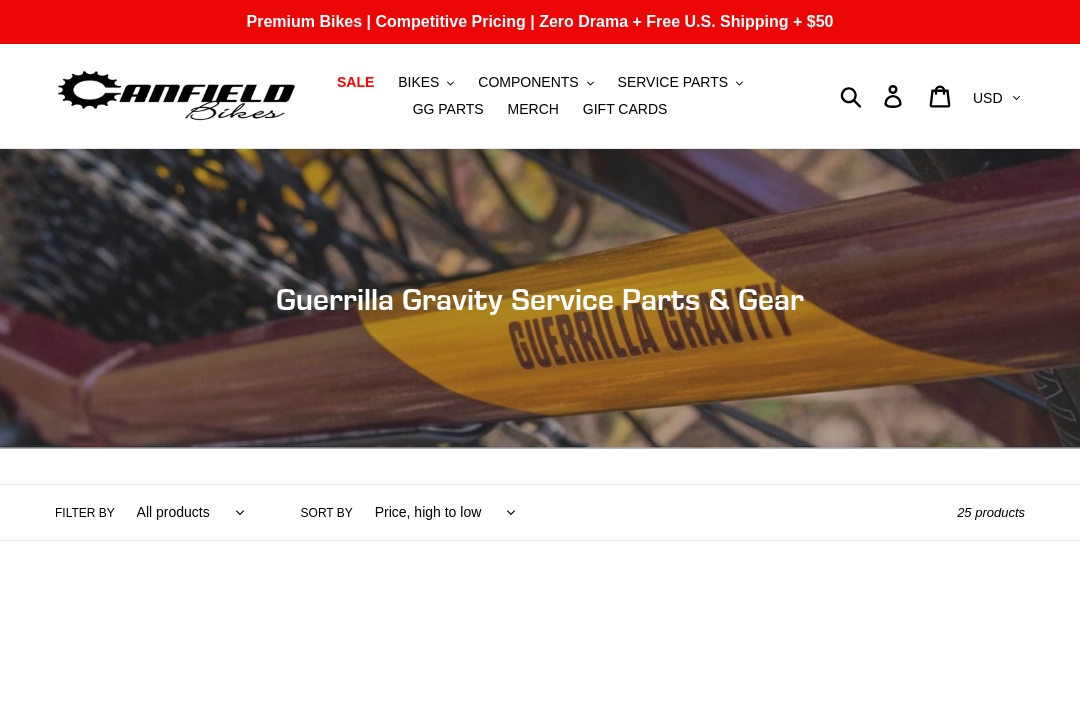 click on "SALE" at bounding box center [355, 82] 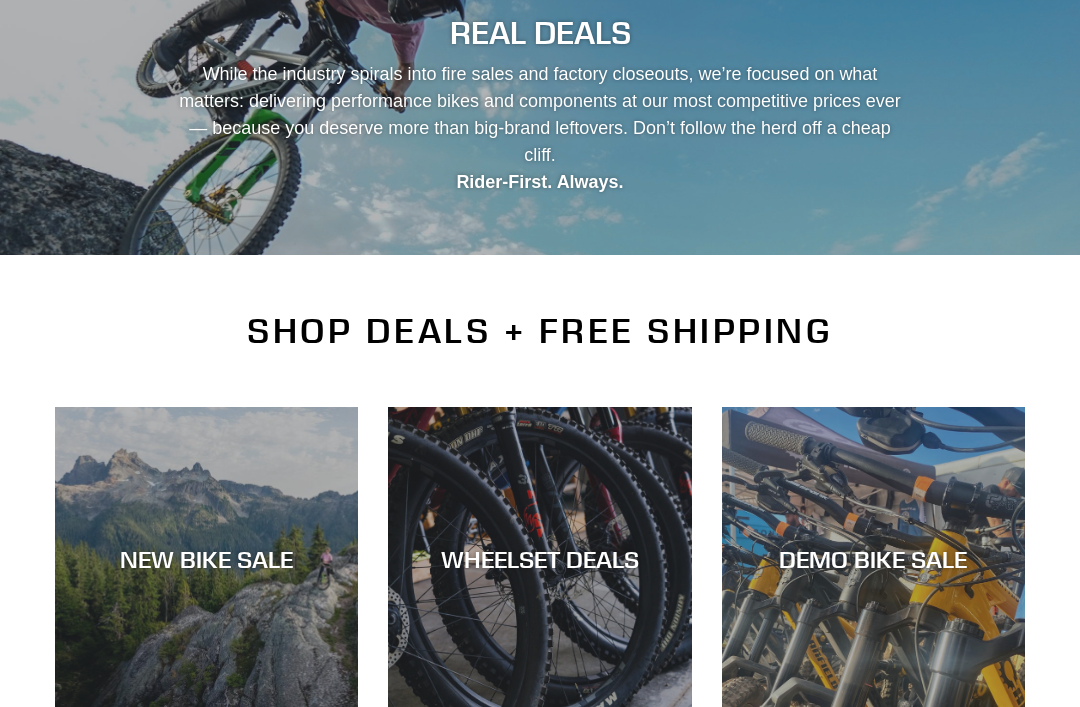 scroll, scrollTop: 277, scrollLeft: 0, axis: vertical 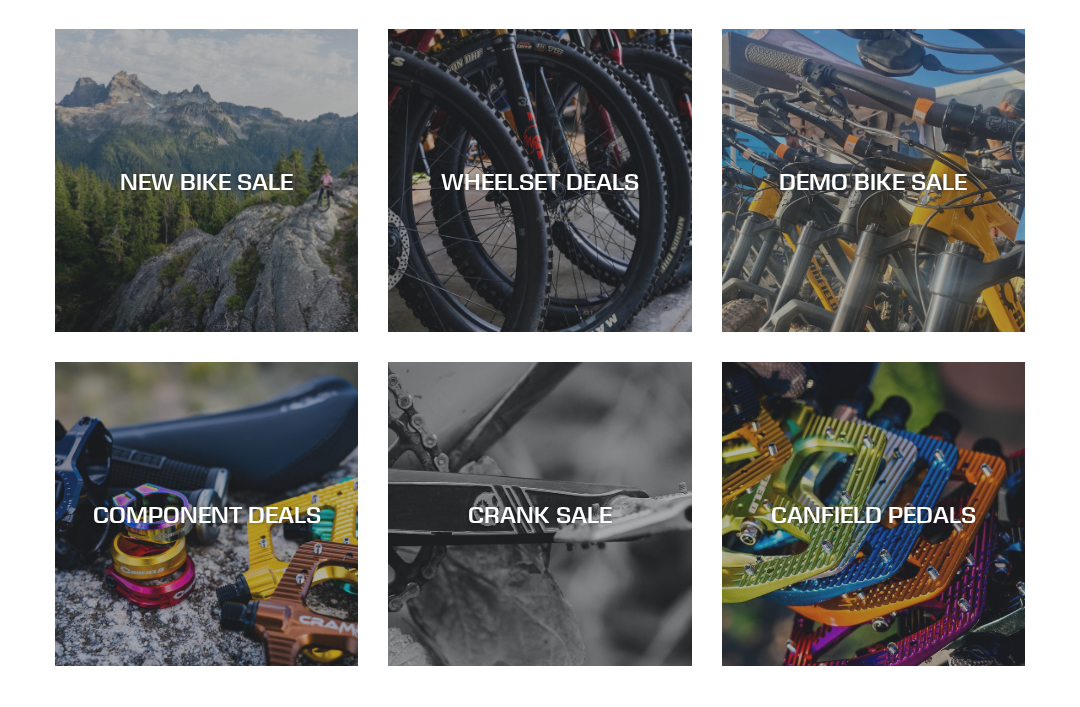 click on "NEW BIKE SALE" at bounding box center [206, 332] 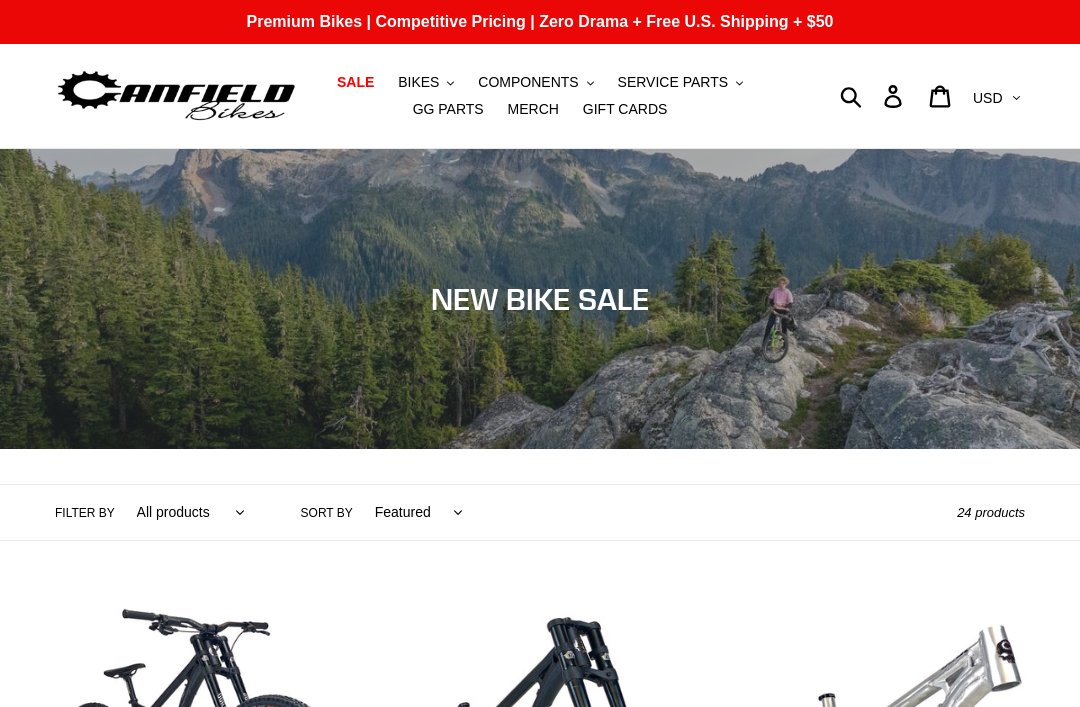 scroll, scrollTop: 80, scrollLeft: 0, axis: vertical 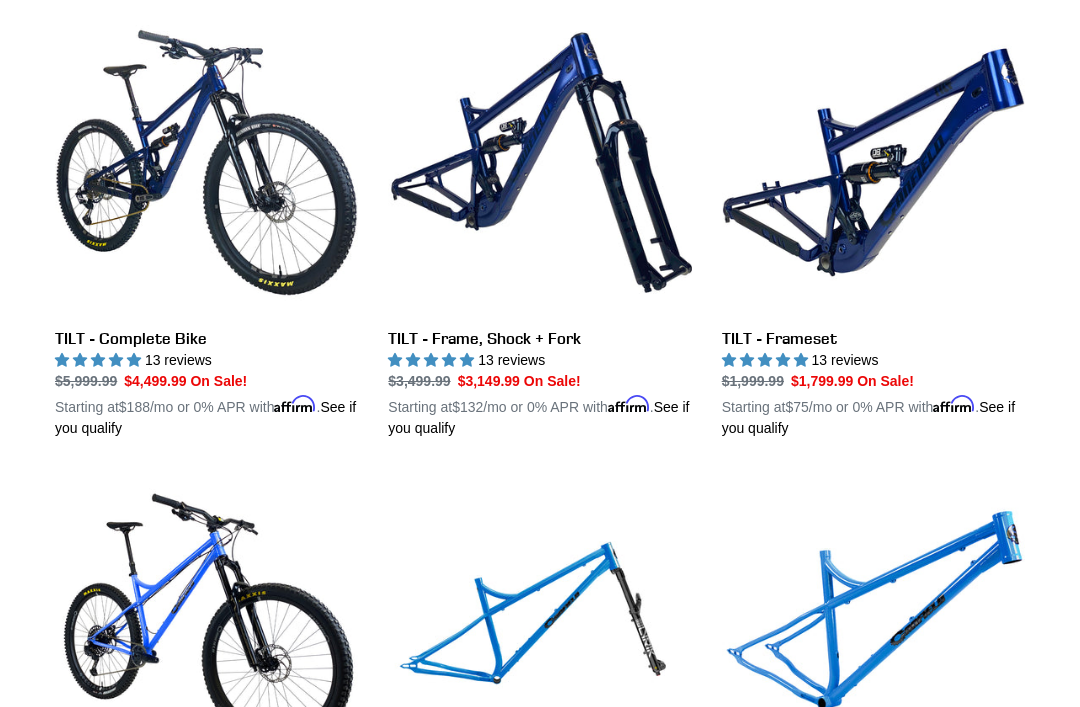 click on "TILT - Complete Bike" at bounding box center [206, 225] 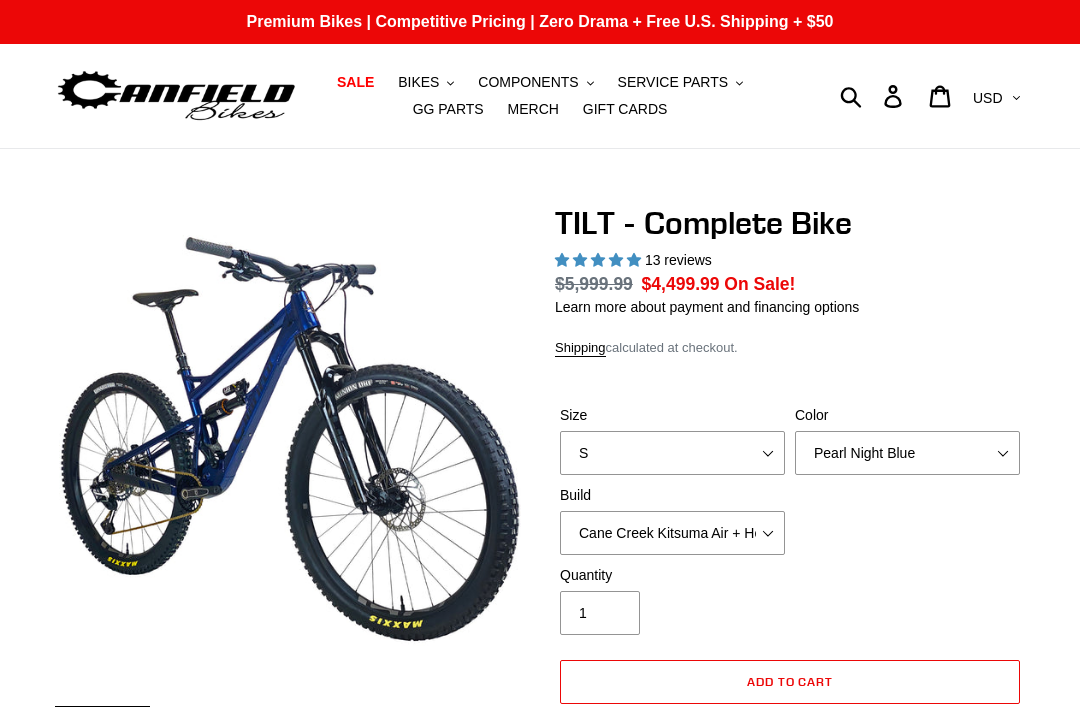scroll, scrollTop: 0, scrollLeft: 0, axis: both 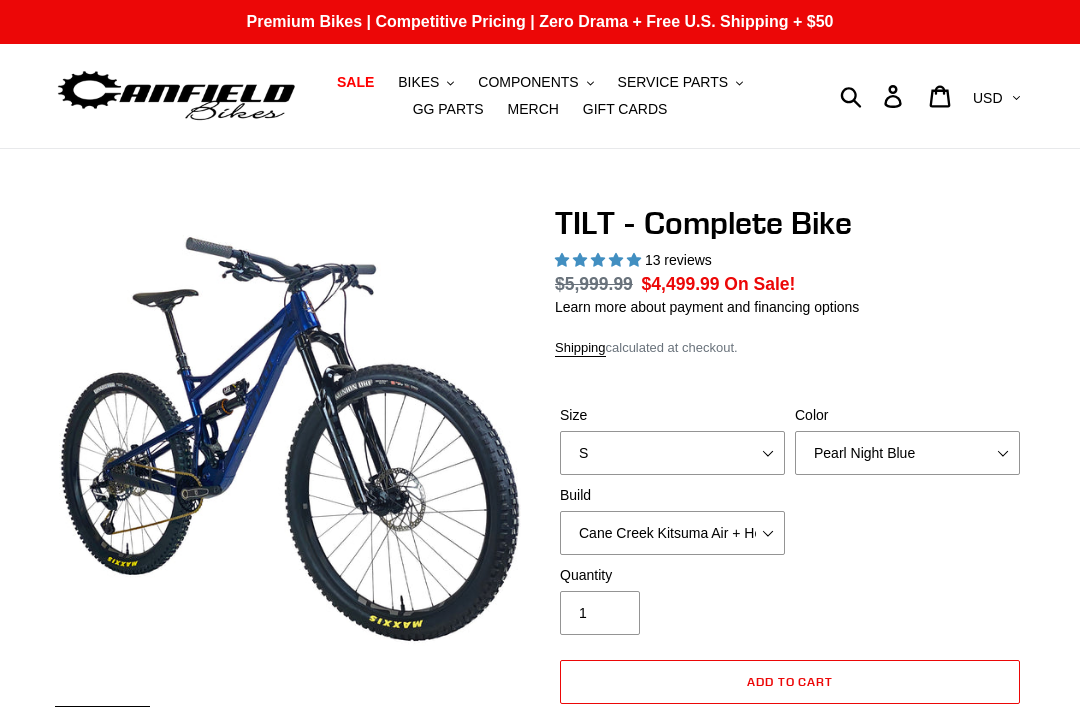 select on "highest-rating" 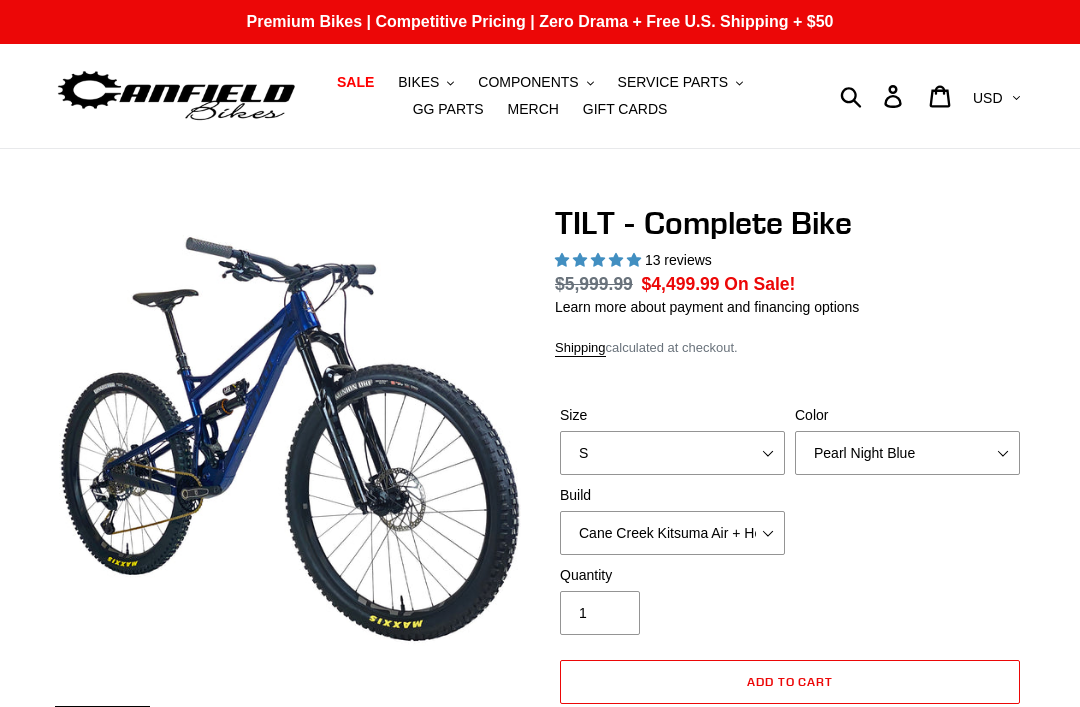scroll, scrollTop: 0, scrollLeft: 0, axis: both 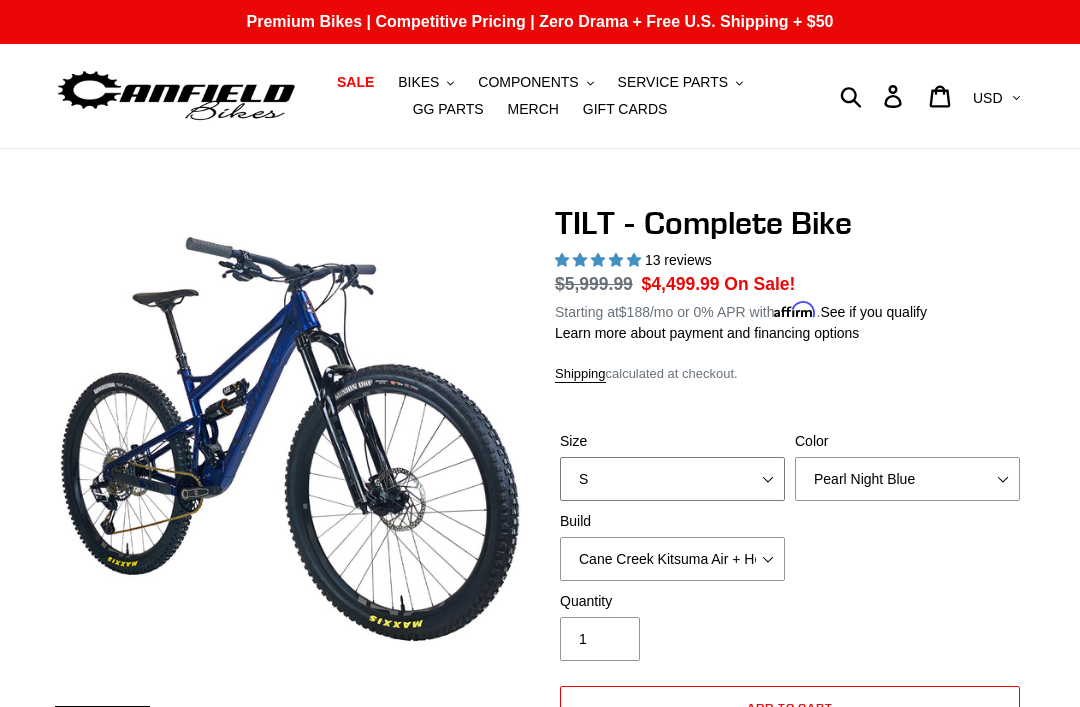 click on "S
M
L" at bounding box center (672, 479) 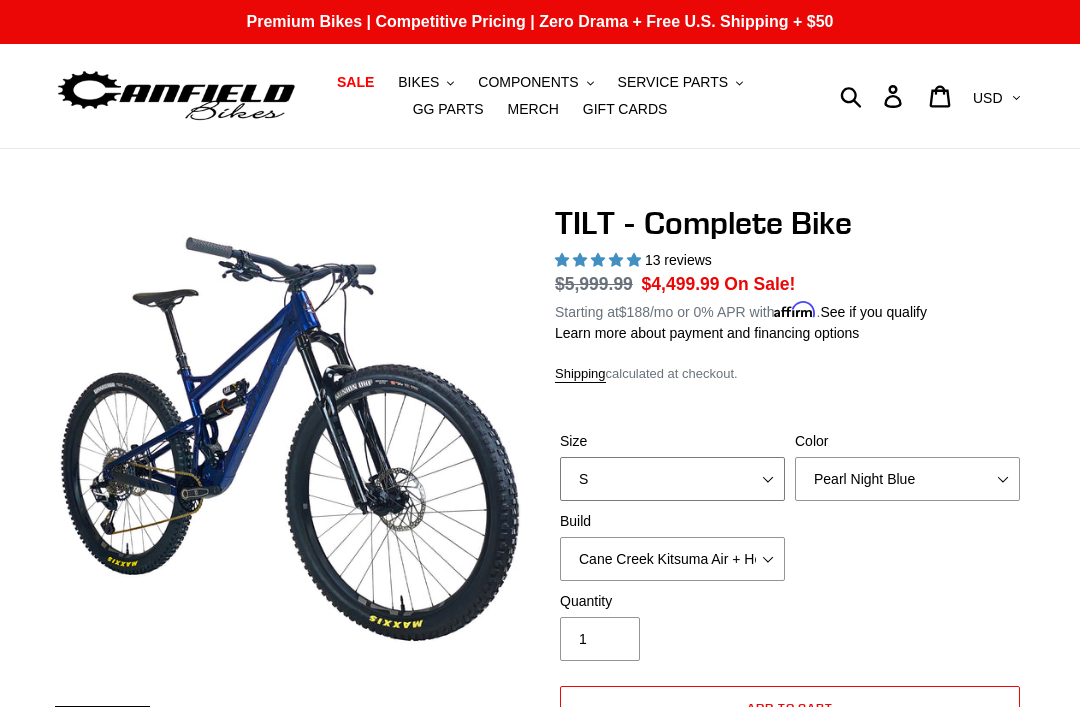 select on "L" 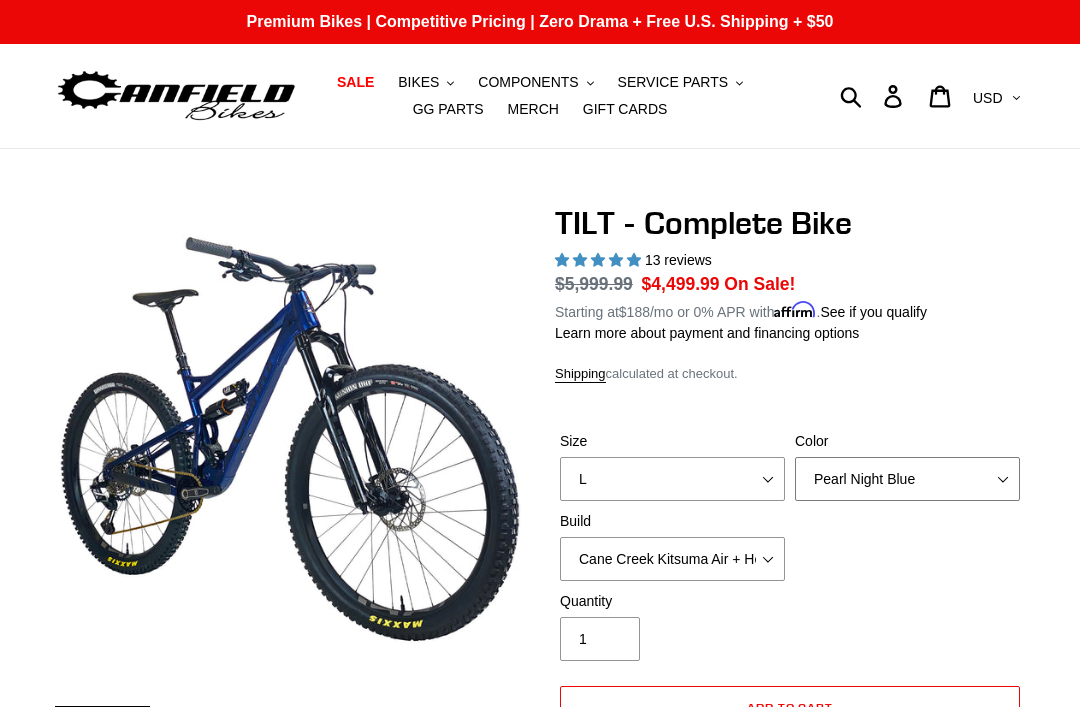 click on "Pearl Night Blue
Stealth Silver
Raw" at bounding box center [907, 479] 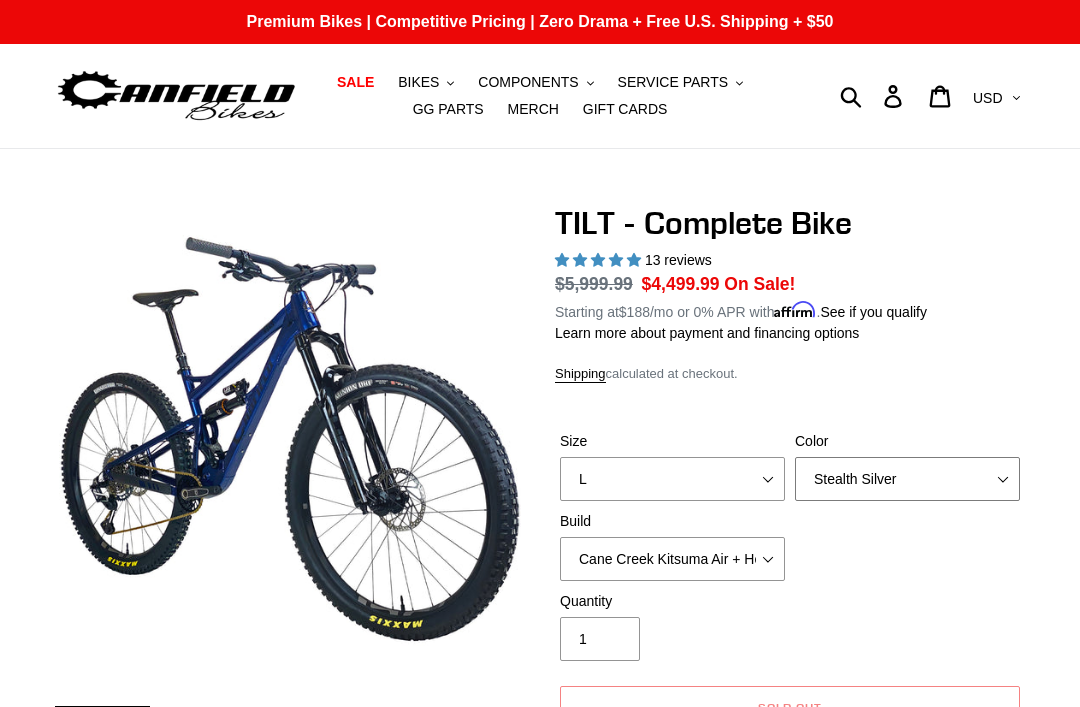 click on "Pearl Night Blue
Stealth Silver
Raw" at bounding box center [907, 479] 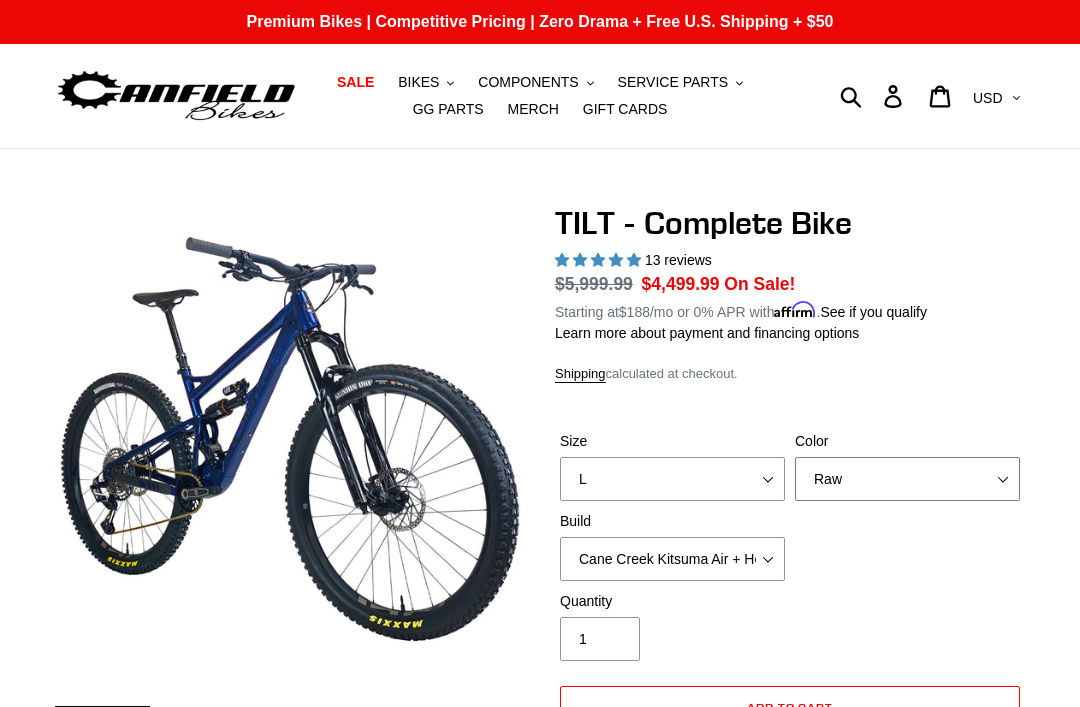 click on "Pearl Night Blue
Stealth Silver
Raw" at bounding box center (907, 479) 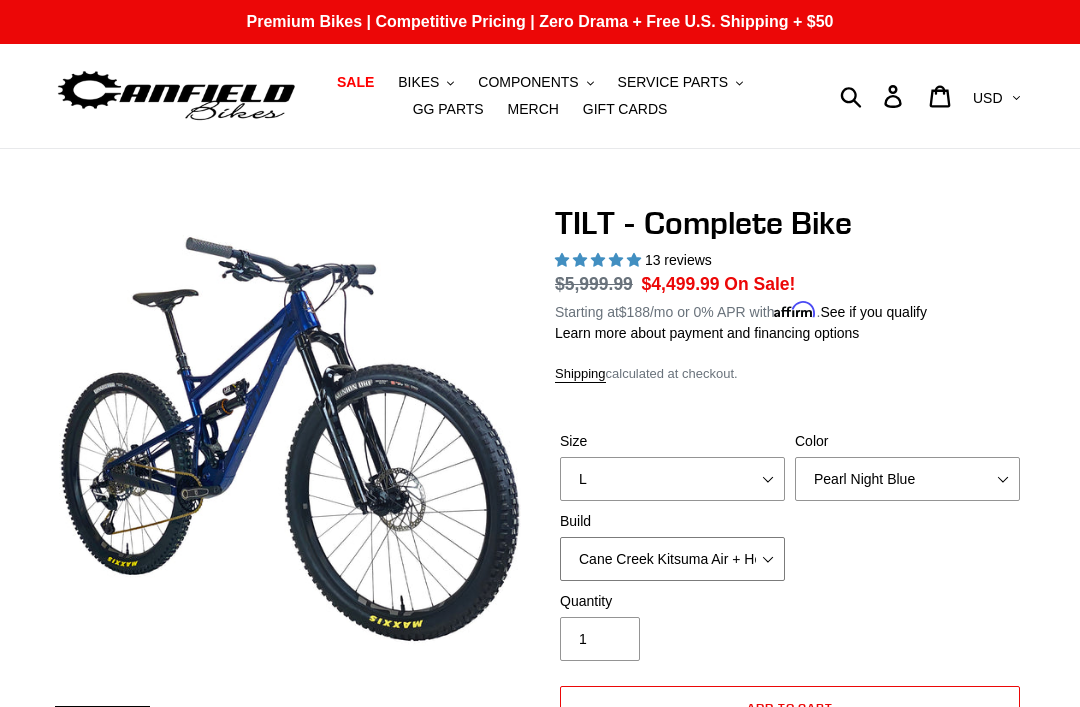 click on "Cane Creek Kitsuma Air + Helm MKII 140 + SRAM GX
Cane Creek Kitsuma Air + Helm MKII 140 + SRAM XO1
Cane Creek Kitsuma Air + Helm MKII 140 + Shimano XT
Fox Float X + 36 SL Factory Grip X 140 + SRAM GX
Fox Float X + 36 SL Factory Grip X 140 + SRAM XO
Fox Float X + 36 SL Factory Grip X 140 + Shimano XT
RockShox SD ULT + Pike ULT 140 + SRAM GX
RockShox SD ULT + Pike ULT 140 + SRAM XO
RockShox SD ULT + Pike ULT 140 + Shimano XT" at bounding box center (672, 559) 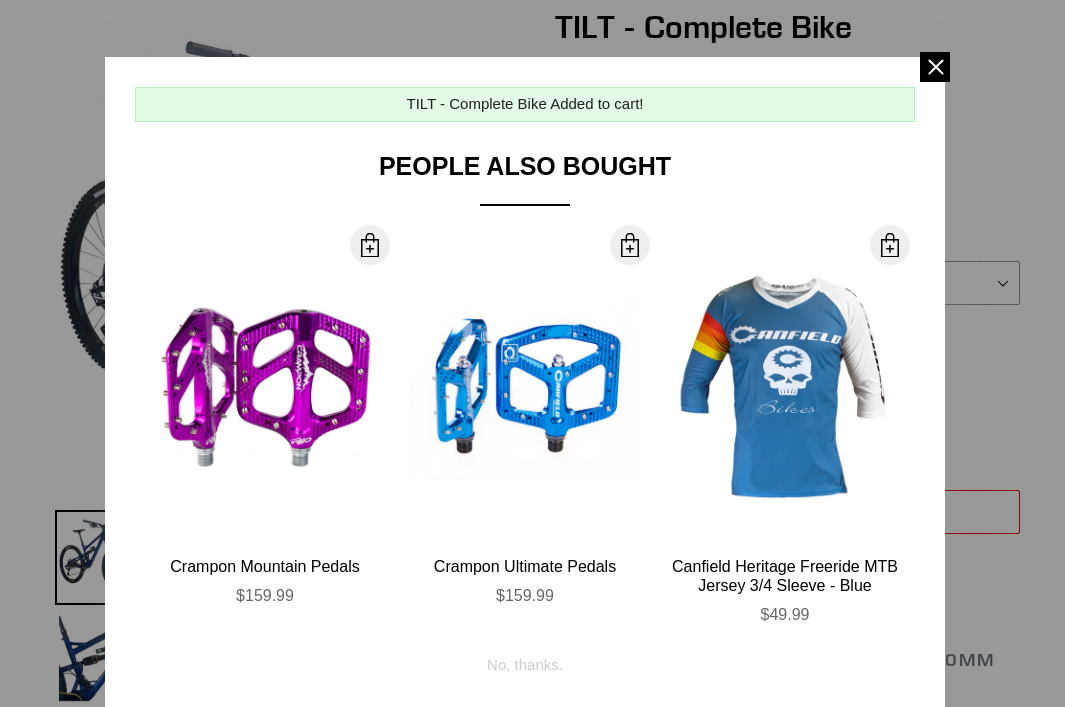 scroll, scrollTop: 196, scrollLeft: 0, axis: vertical 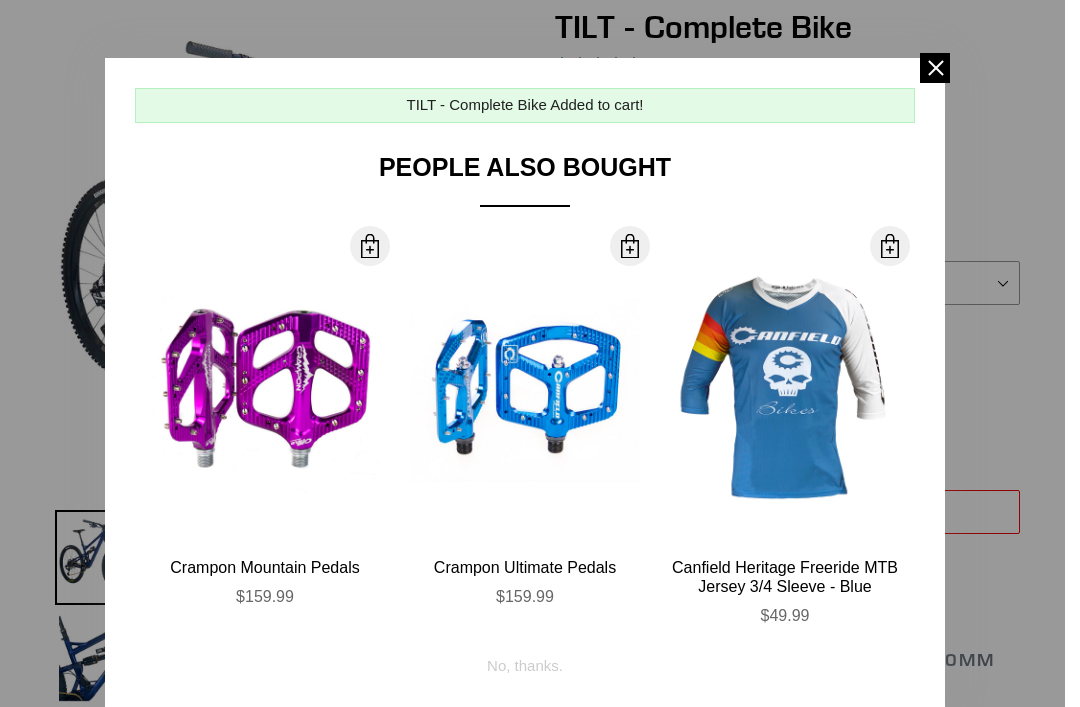 click at bounding box center [935, 68] 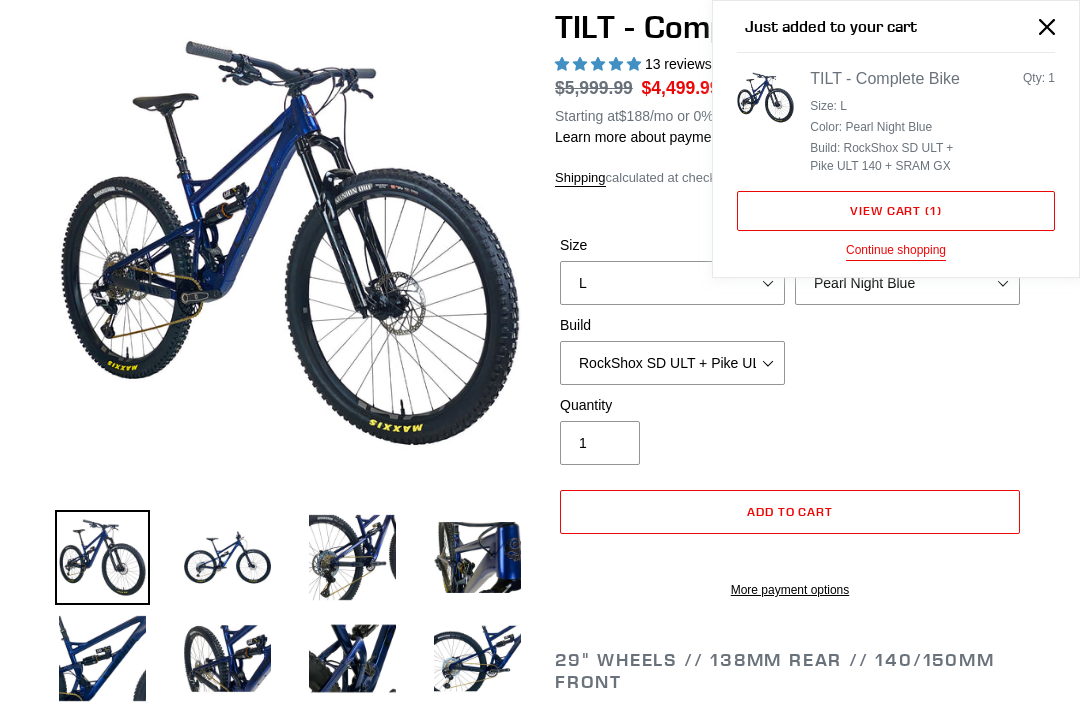 click on "View cart ( 1 )" at bounding box center (896, 211) 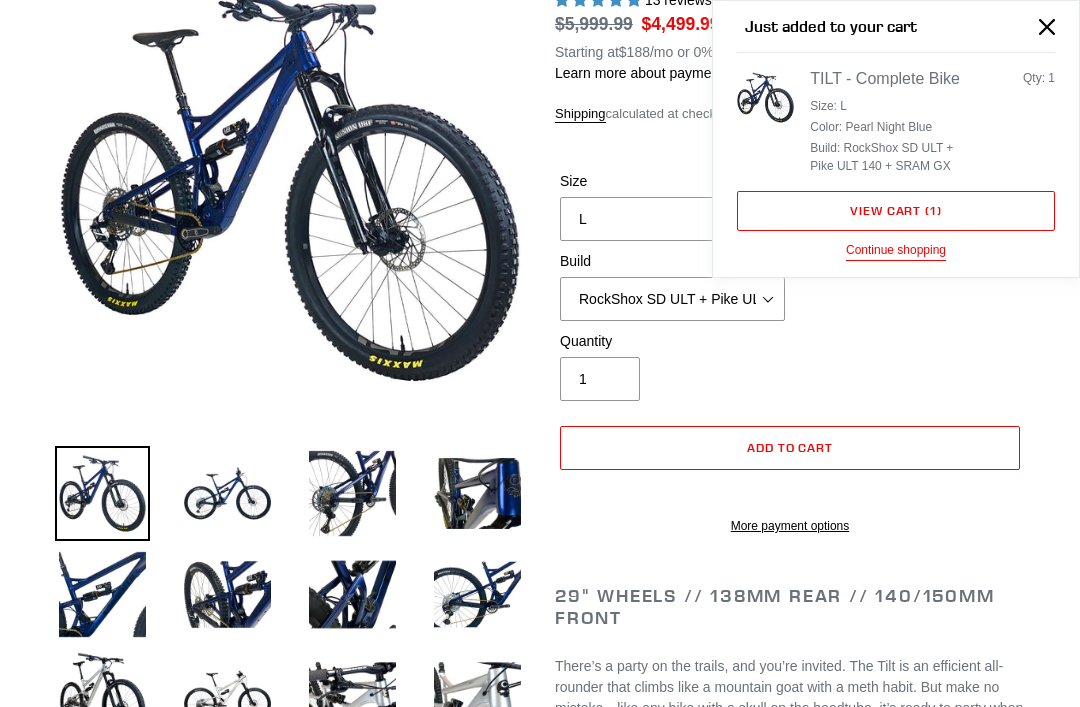 click on "Quantity
1" at bounding box center (790, 371) 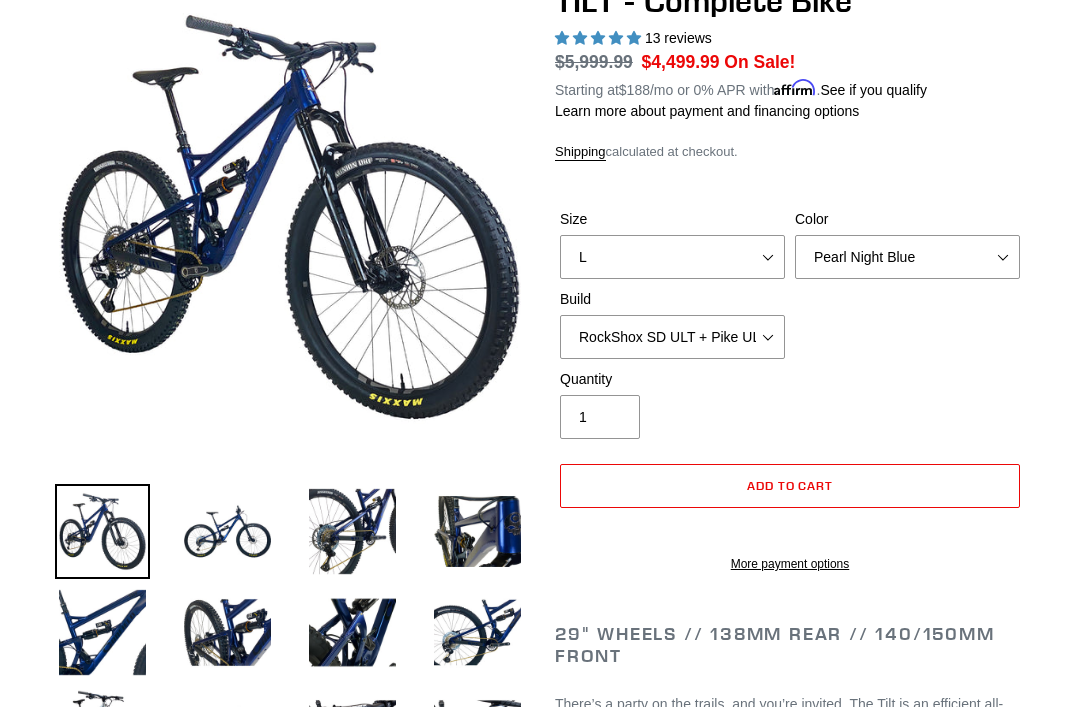 scroll, scrollTop: 220, scrollLeft: 0, axis: vertical 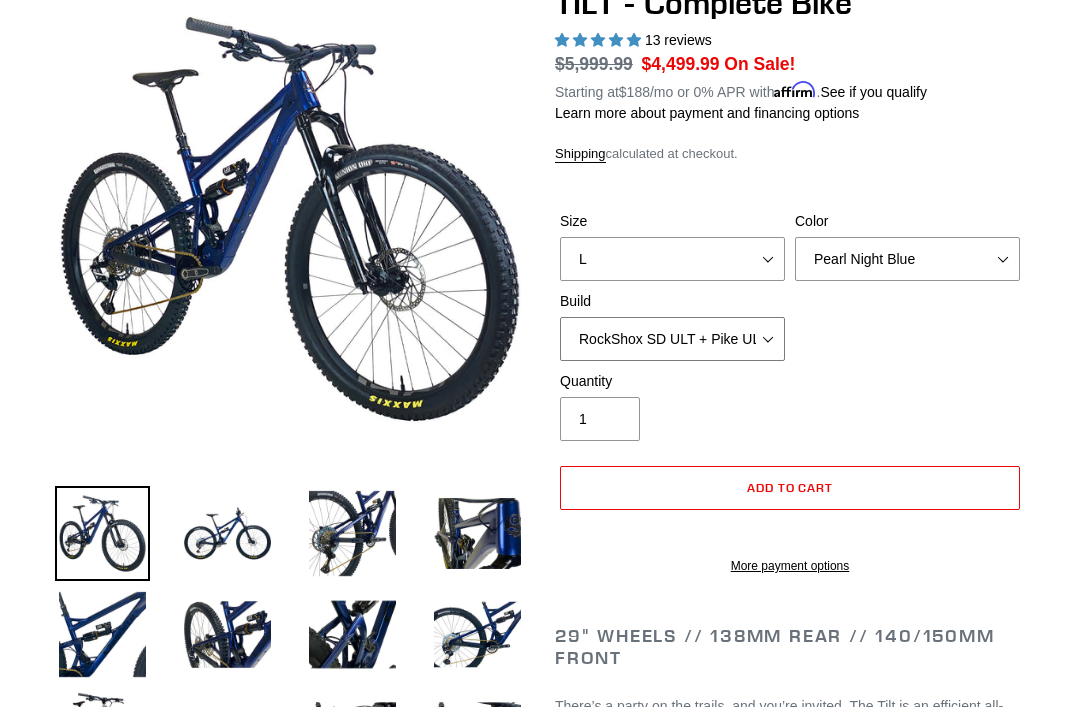 click on "Cane Creek Kitsuma Air + Helm MKII 140 + SRAM GX
Cane Creek Kitsuma Air + Helm MKII 140 + SRAM XO1
Cane Creek Kitsuma Air + Helm MKII 140 + Shimano XT
Fox Float X + 36 SL Factory Grip X 140 + SRAM GX
Fox Float X + 36 SL Factory Grip X 140 + SRAM XO
Fox Float X + 36 SL Factory Grip X 140 + Shimano XT
RockShox SD ULT + Pike ULT 140 + SRAM GX
RockShox SD ULT + Pike ULT 140 + SRAM XO
RockShox SD ULT + Pike ULT 140 + Shimano XT" at bounding box center (672, 339) 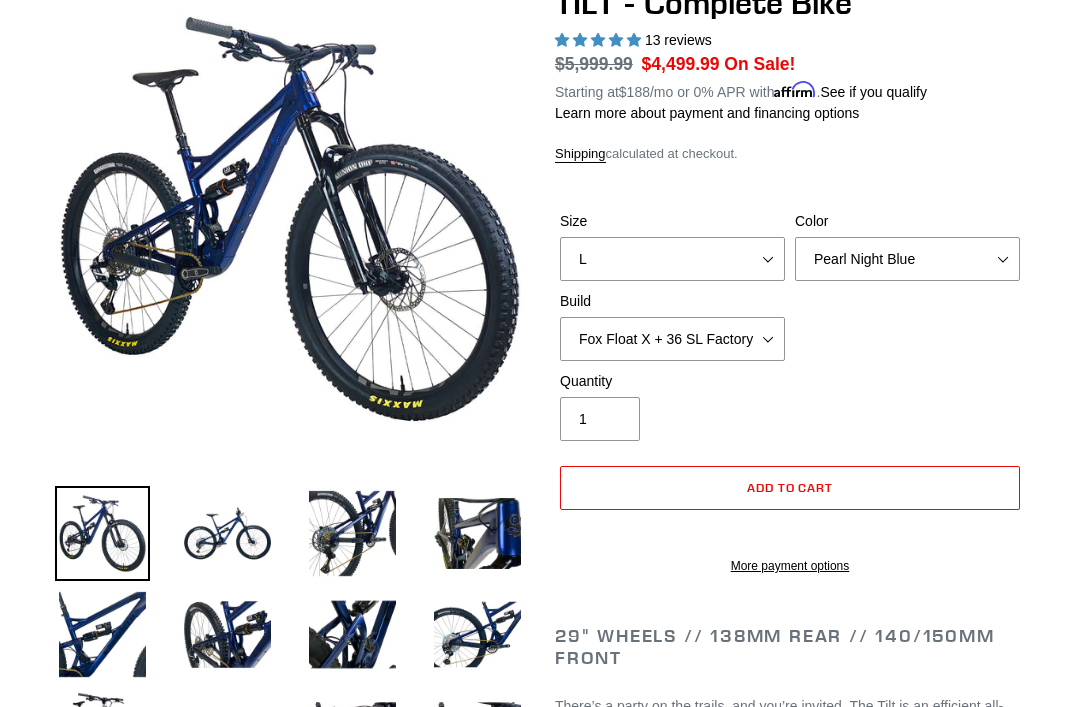 click on "Add to cart" at bounding box center [790, 488] 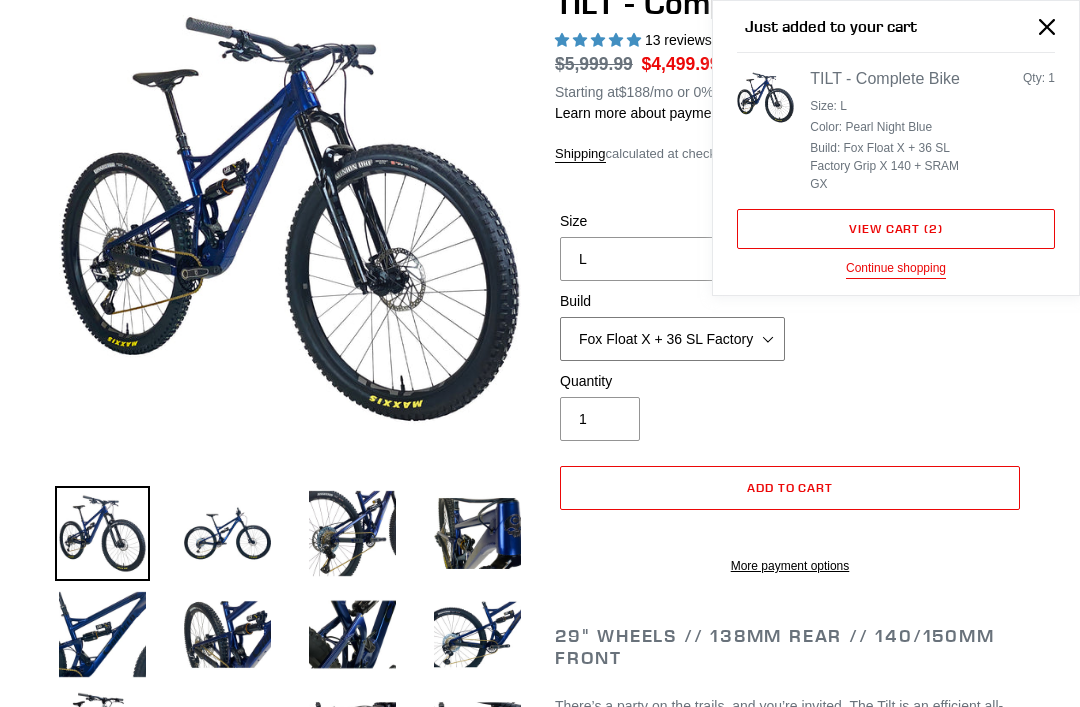 click on "Cane Creek Kitsuma Air + Helm MKII 140 + SRAM GX
Cane Creek Kitsuma Air + Helm MKII 140 + SRAM XO1
Cane Creek Kitsuma Air + Helm MKII 140 + Shimano XT
Fox Float X + 36 SL Factory Grip X 140 + SRAM GX
Fox Float X + 36 SL Factory Grip X 140 + SRAM XO
Fox Float X + 36 SL Factory Grip X 140 + Shimano XT
RockShox SD ULT + Pike ULT 140 + SRAM GX
RockShox SD ULT + Pike ULT 140 + SRAM XO
RockShox SD ULT + Pike ULT 140 + Shimano XT" at bounding box center (672, 339) 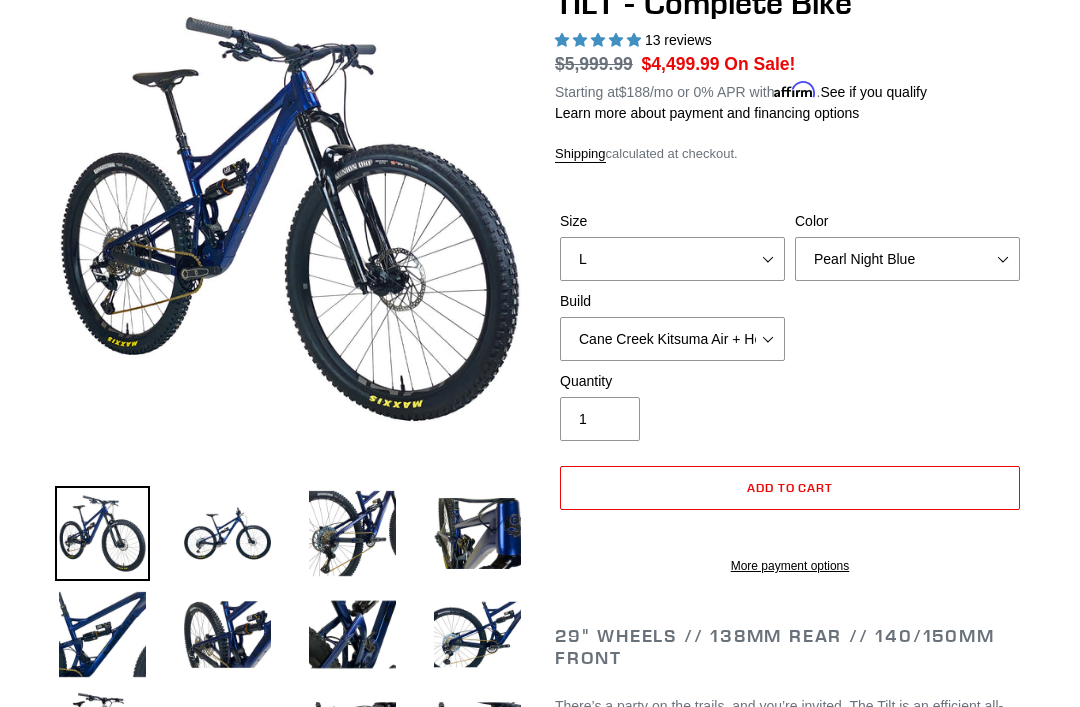 click on "Add to cart" at bounding box center (790, 488) 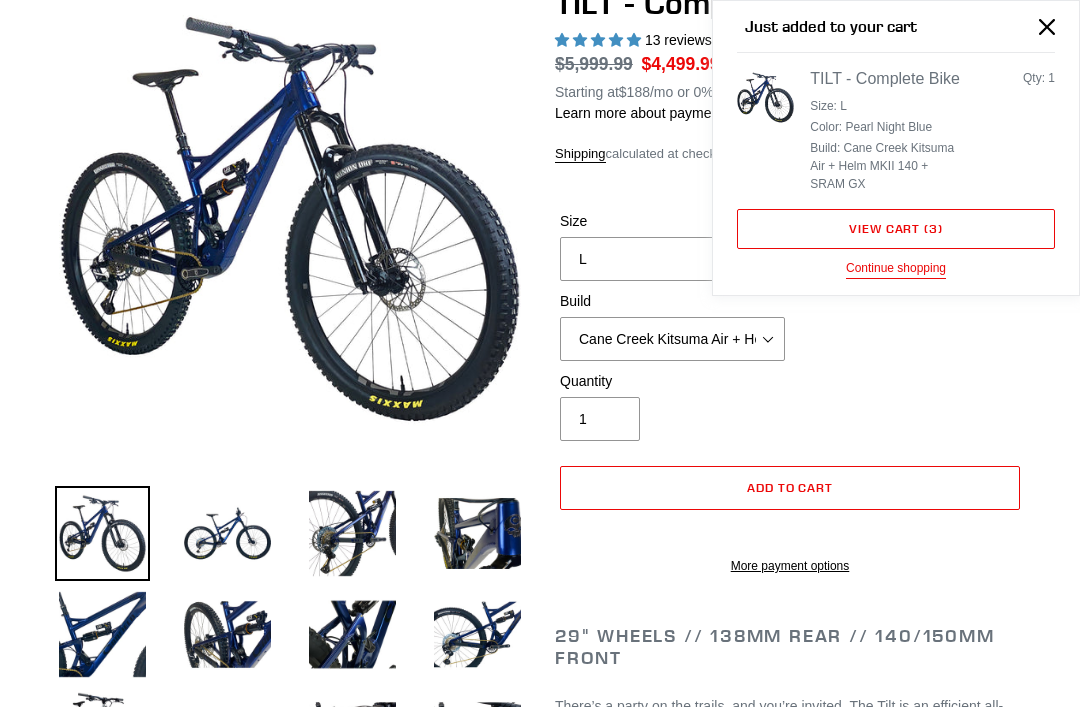 click on "View cart ( 3 )" at bounding box center [896, 229] 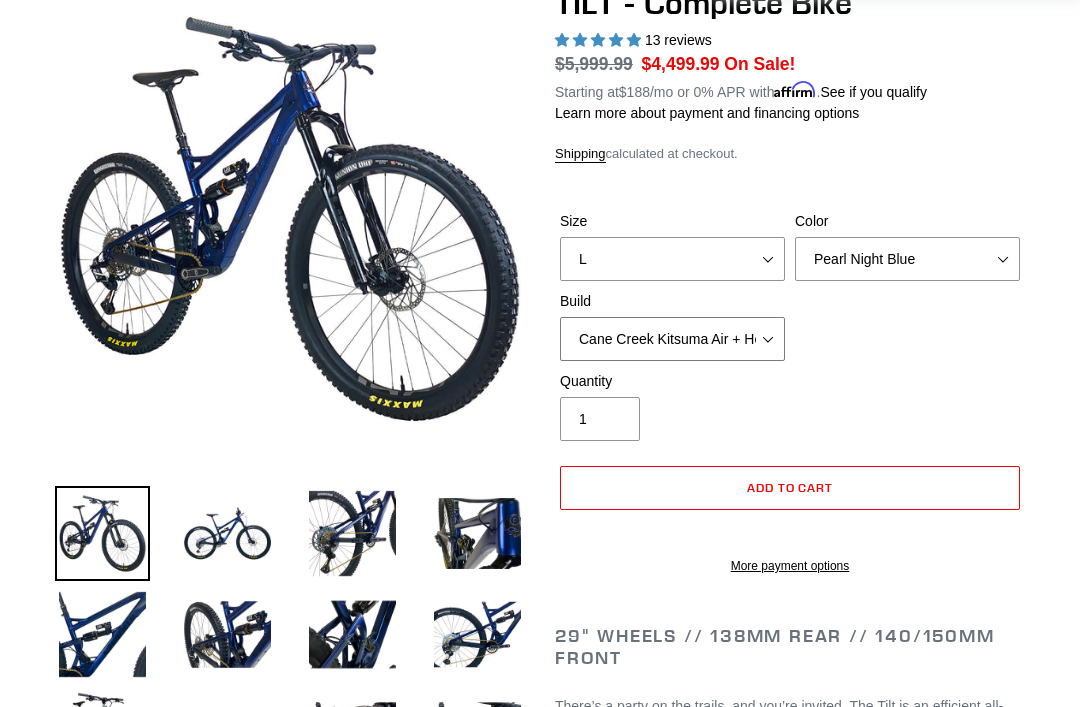 click on "Cane Creek Kitsuma Air + Helm MKII 140 + SRAM GX
Cane Creek Kitsuma Air + Helm MKII 140 + SRAM XO1
Cane Creek Kitsuma Air + Helm MKII 140 + Shimano XT
Fox Float X + 36 SL Factory Grip X 140 + SRAM GX
Fox Float X + 36 SL Factory Grip X 140 + SRAM XO
Fox Float X + 36 SL Factory Grip X 140 + Shimano XT
RockShox SD ULT + Pike ULT 140 + SRAM GX
RockShox SD ULT + Pike ULT 140 + SRAM XO
RockShox SD ULT + Pike ULT 140 + Shimano XT" at bounding box center (672, 339) 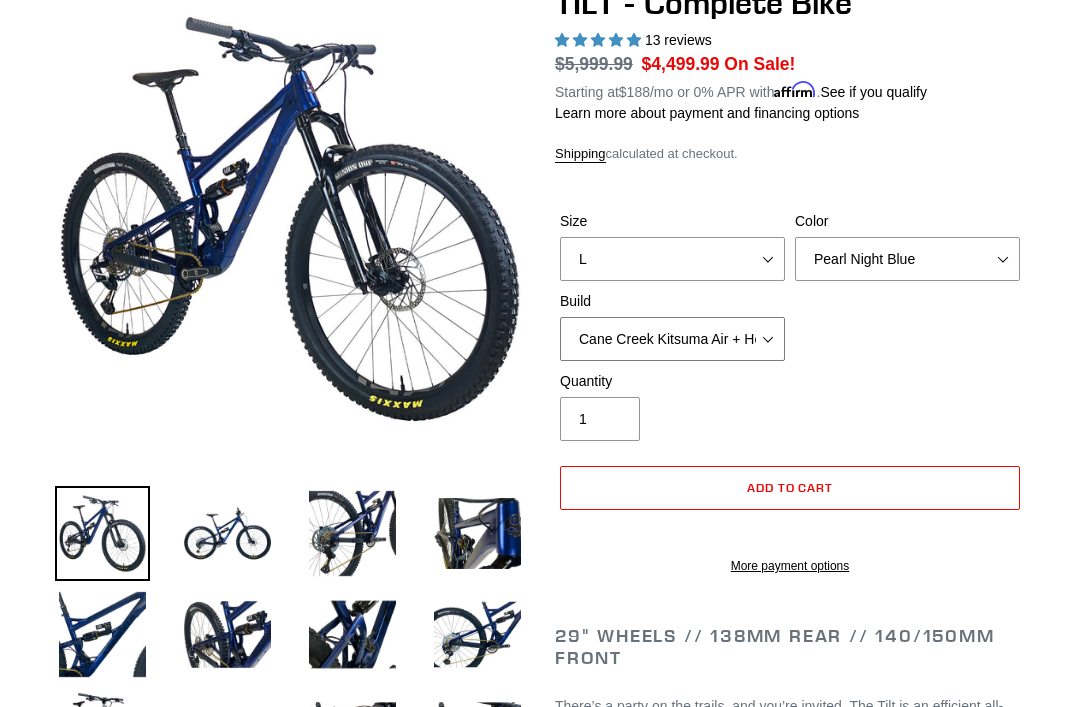 select on "Cane Creek Kitsuma Air + Helm MKII 140 + SRAM XO1" 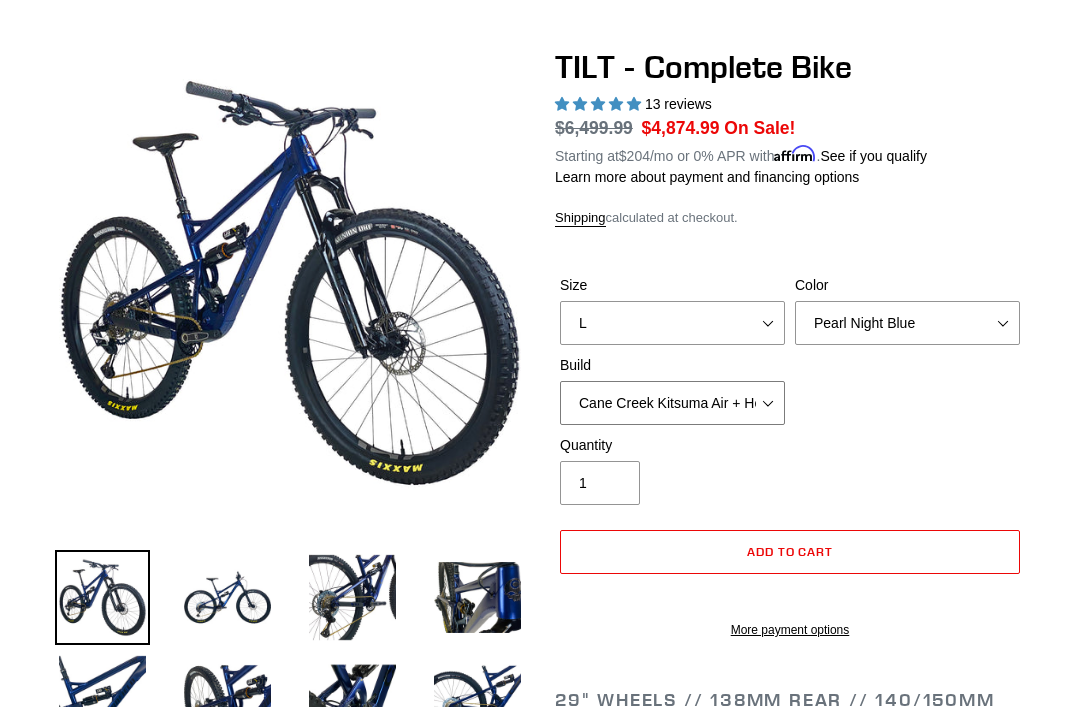 scroll, scrollTop: 0, scrollLeft: 0, axis: both 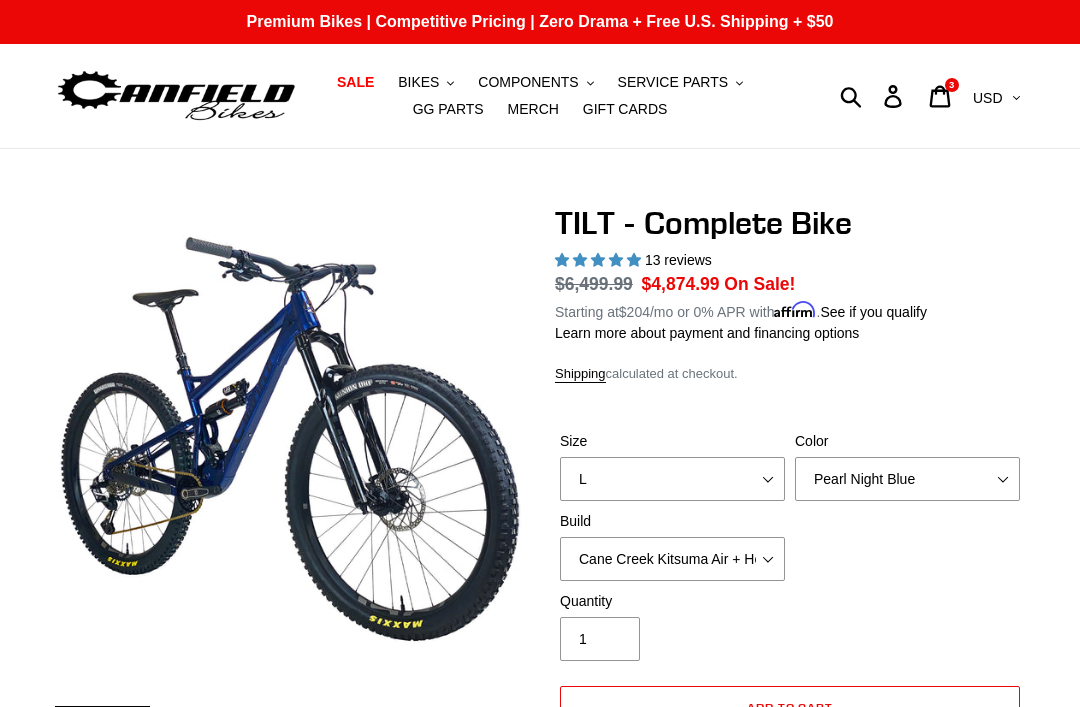 click 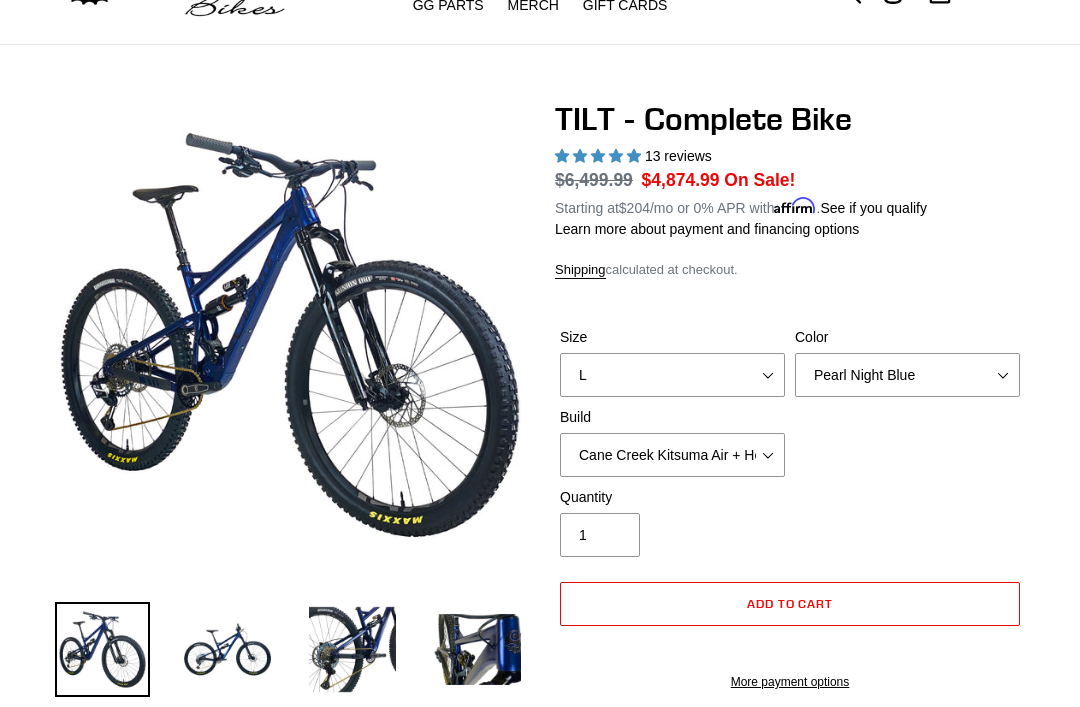scroll, scrollTop: 0, scrollLeft: 0, axis: both 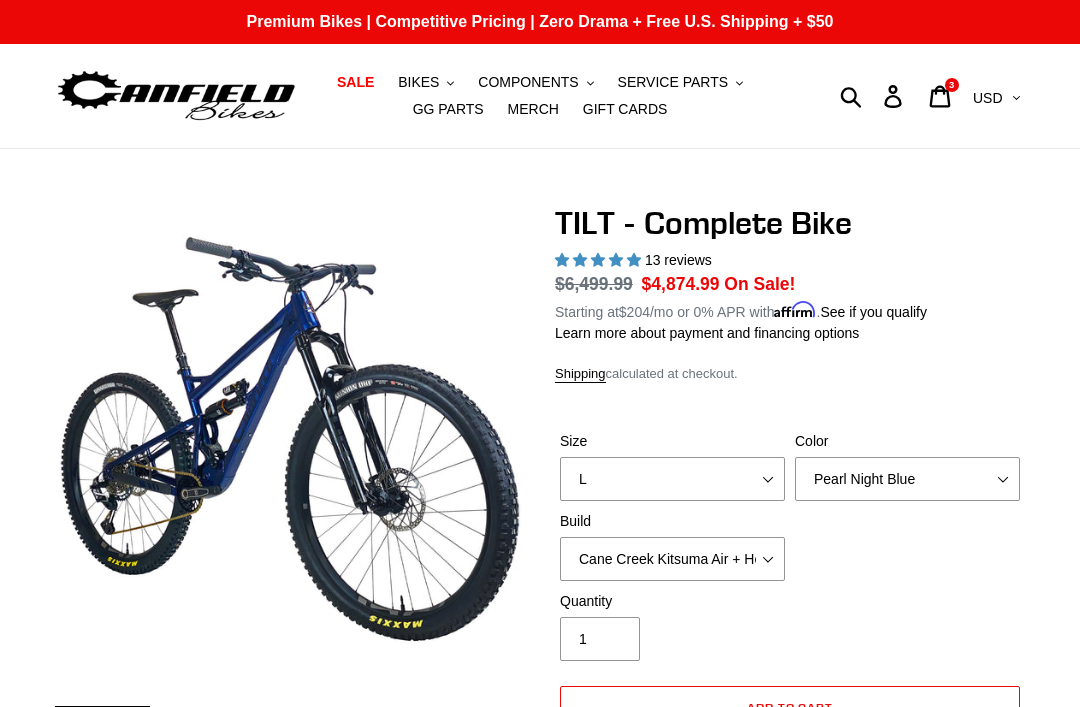 click at bounding box center (176, 96) 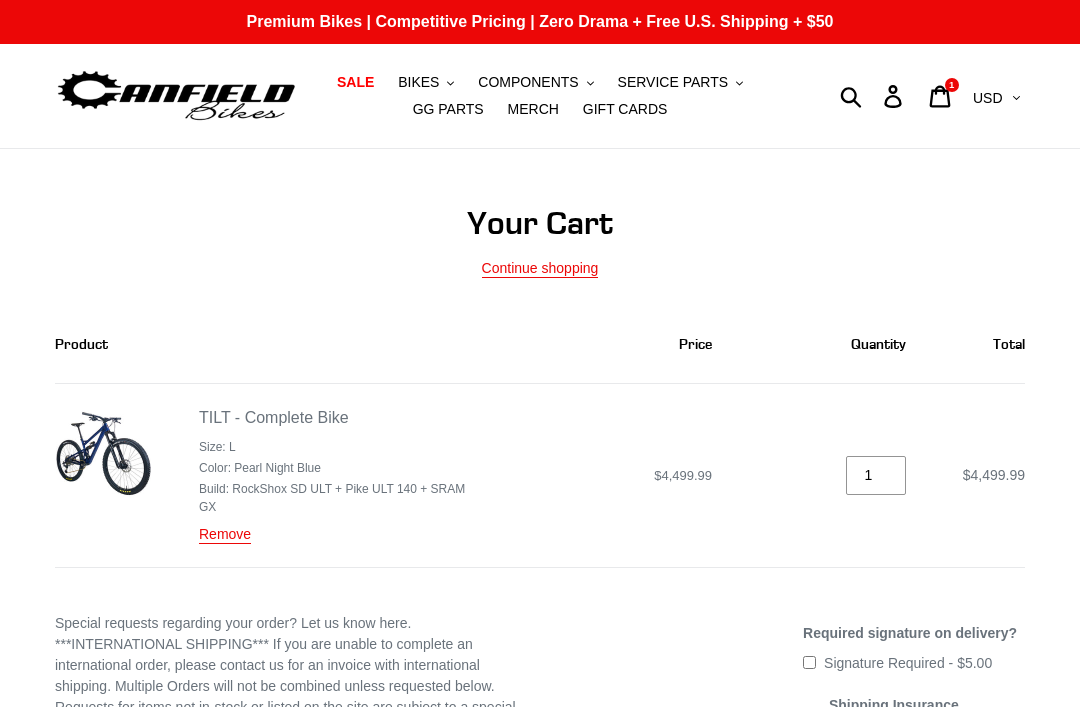 scroll, scrollTop: 0, scrollLeft: 0, axis: both 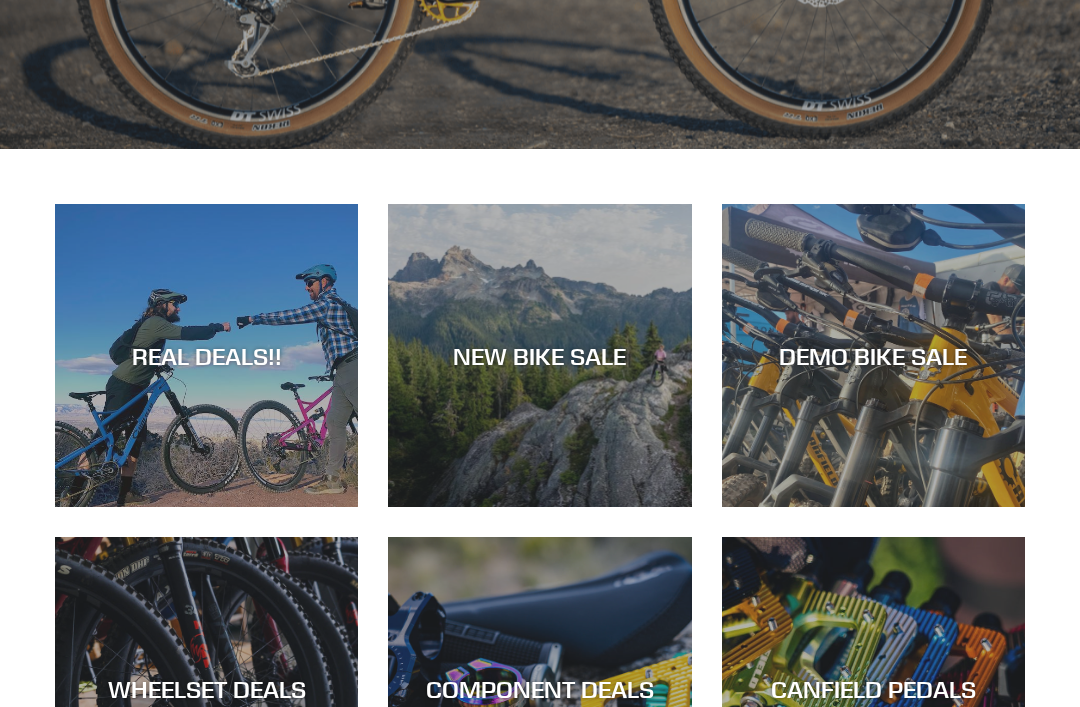 click on "REAL DEALS!!" at bounding box center (206, 507) 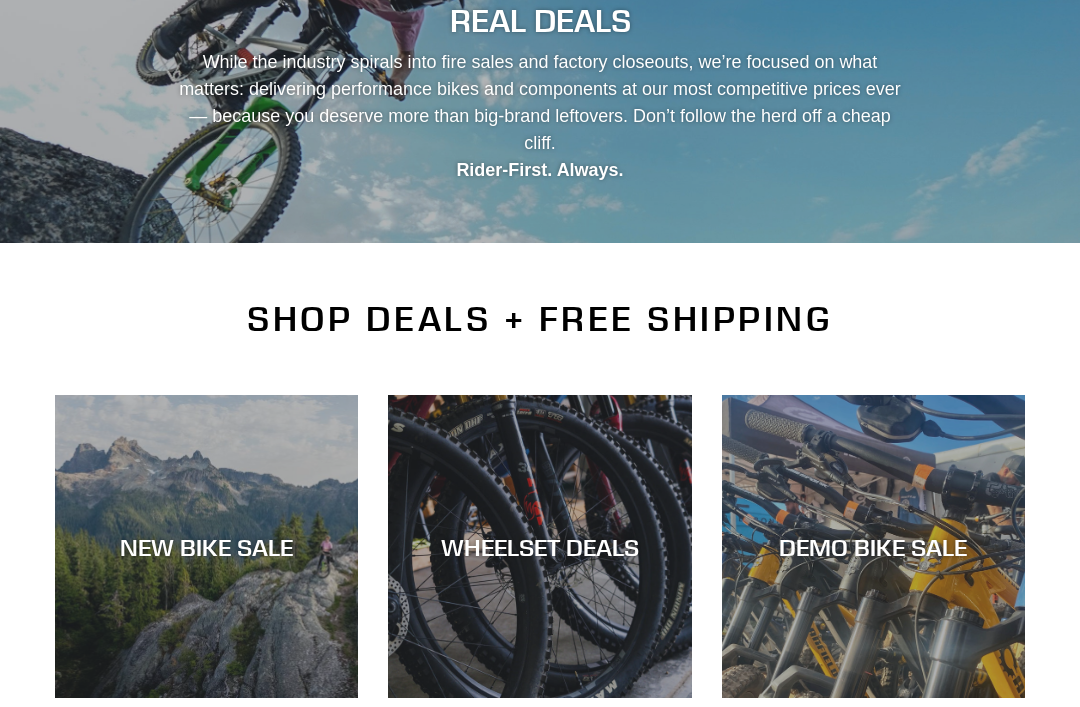 scroll, scrollTop: 250, scrollLeft: 0, axis: vertical 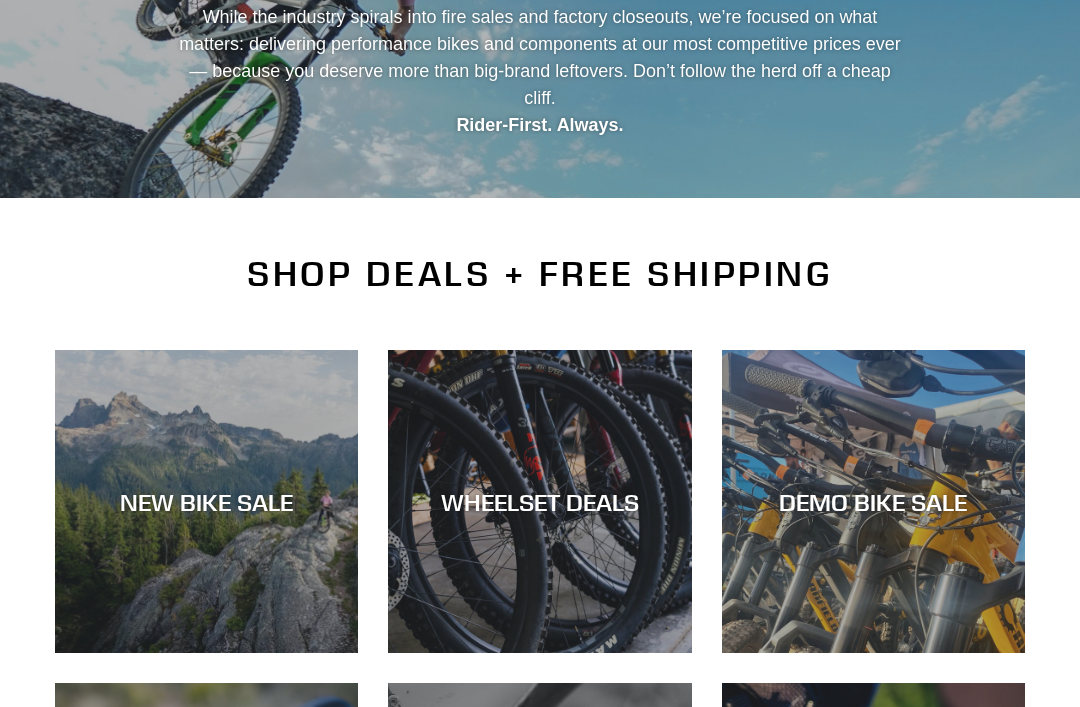 click on "NEW BIKE SALE" at bounding box center [206, 653] 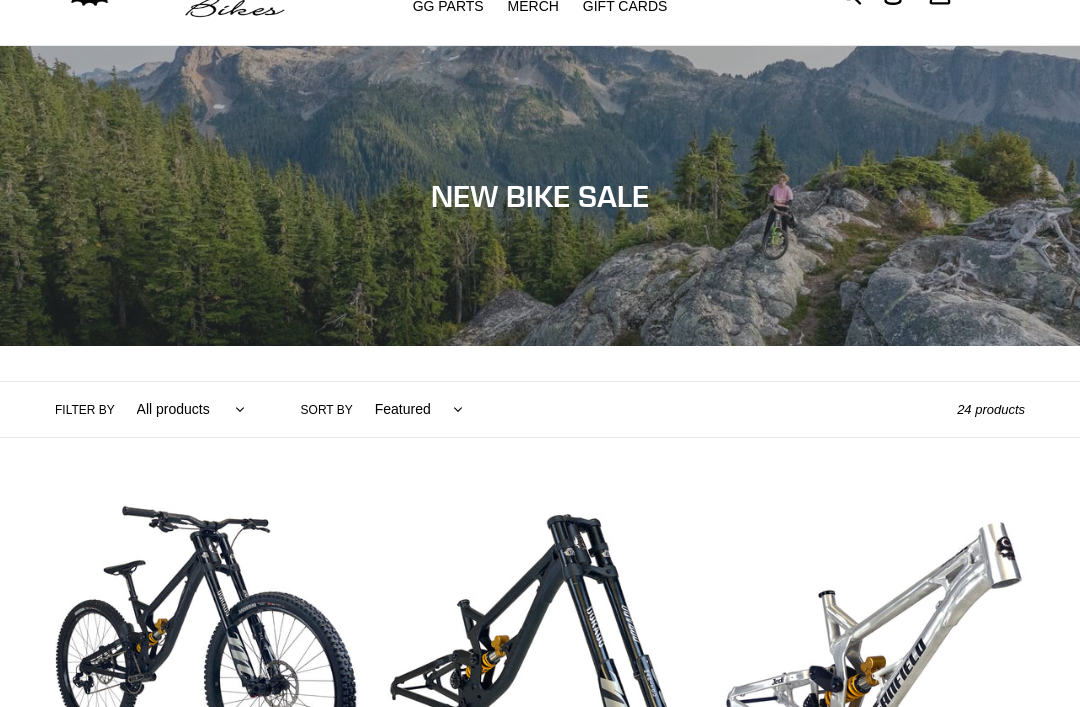 scroll, scrollTop: 124, scrollLeft: 0, axis: vertical 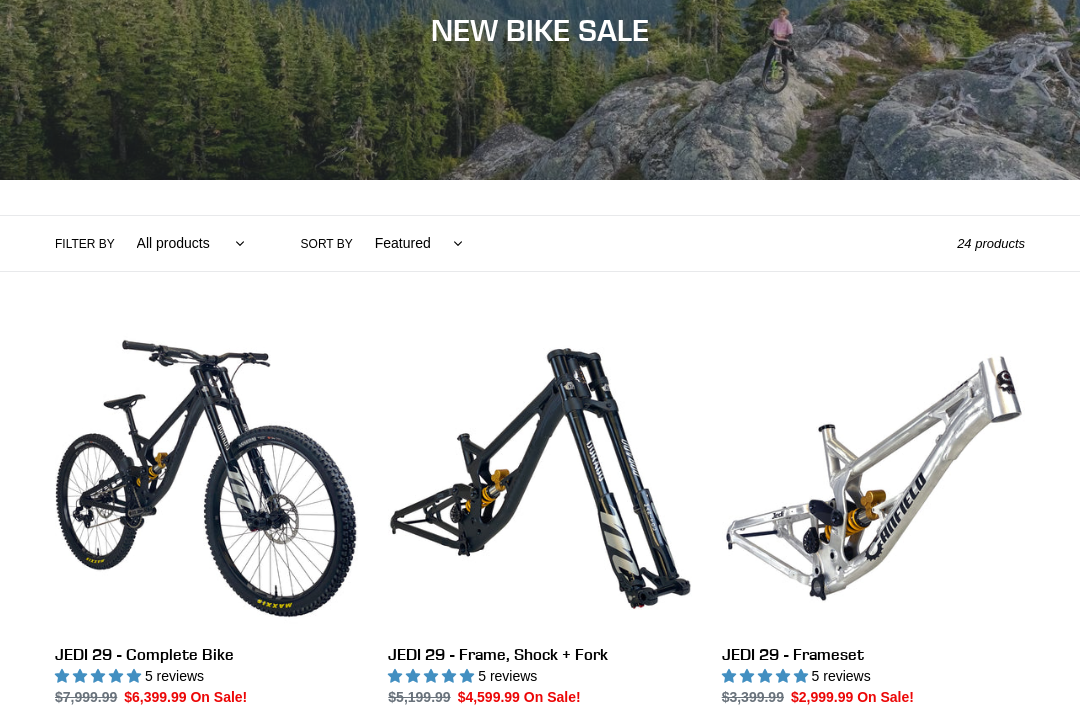 click on "All products
275
29er
balance
BFCM23
BFCM24
CBF
Downhill
Enduro
Full Suspension
Hardtail
high-pivot
Jedi
Lithium
Nimble 9
ONE.2
partially
ROLLING-CHASSIS
Tilt
Trail/AM
Yelli Screamy" at bounding box center (186, 244) 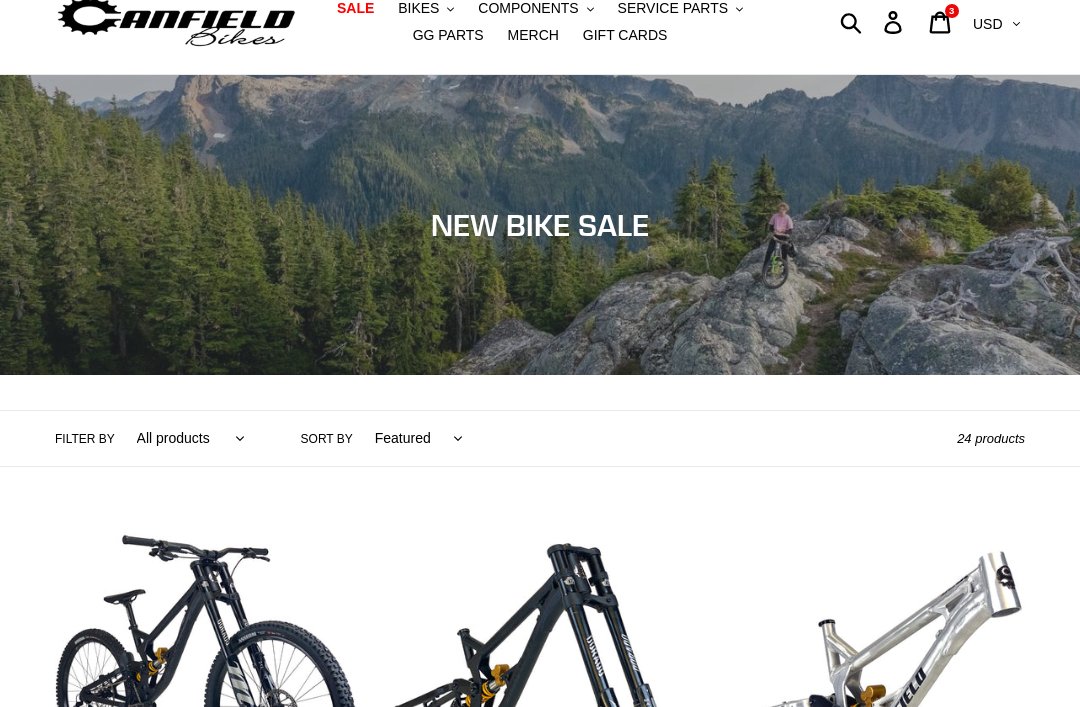 scroll, scrollTop: 0, scrollLeft: 0, axis: both 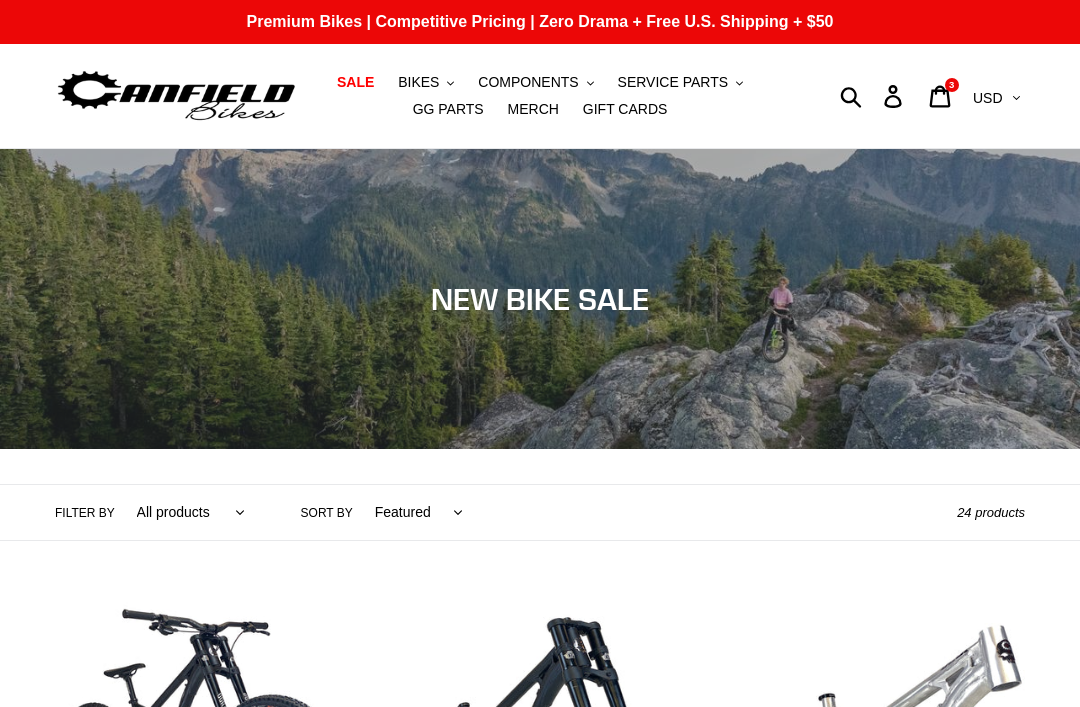 click on "BIKES" at bounding box center (418, 82) 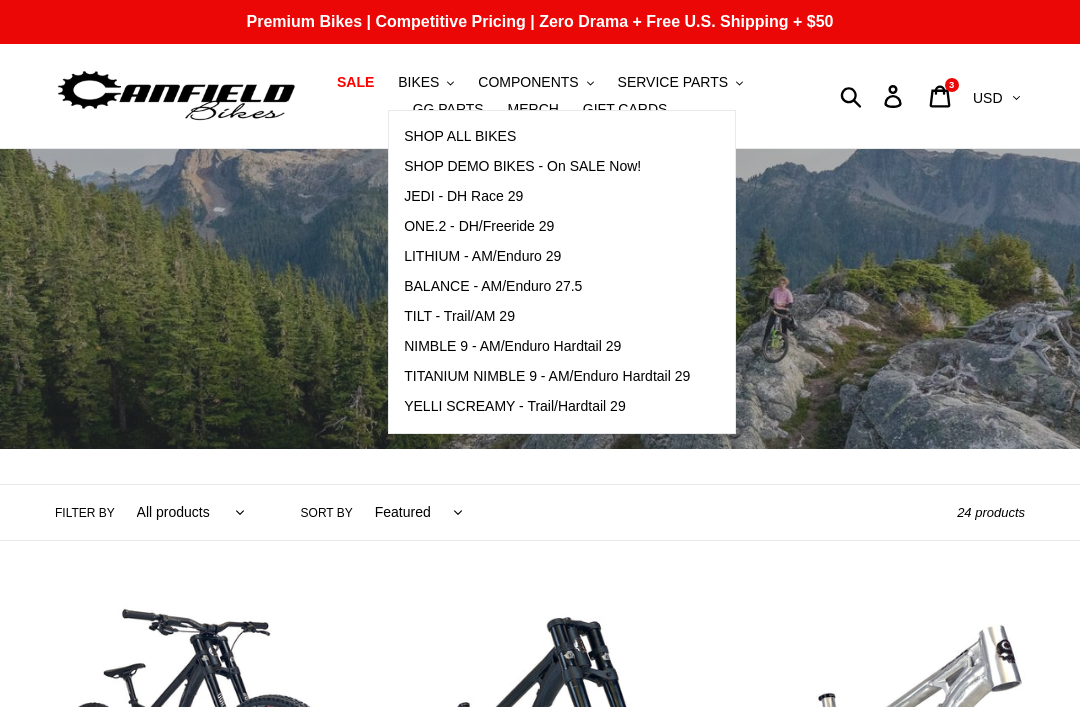 click on "SHOP DEMO BIKES - On SALE Now!" at bounding box center [522, 166] 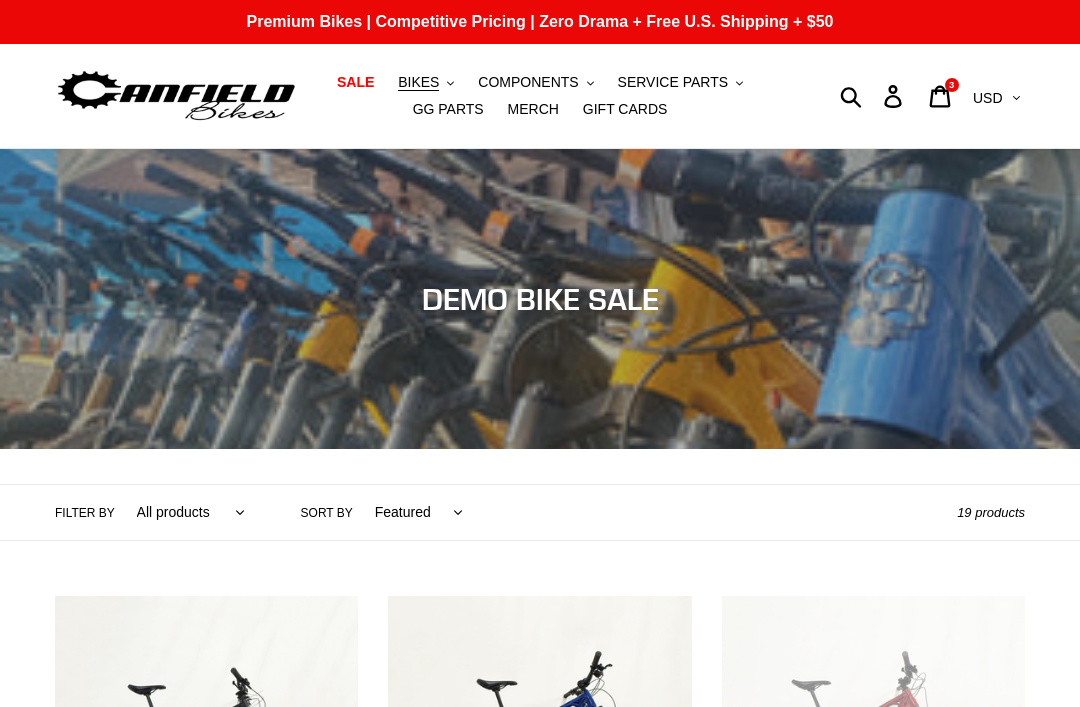 scroll, scrollTop: 0, scrollLeft: 0, axis: both 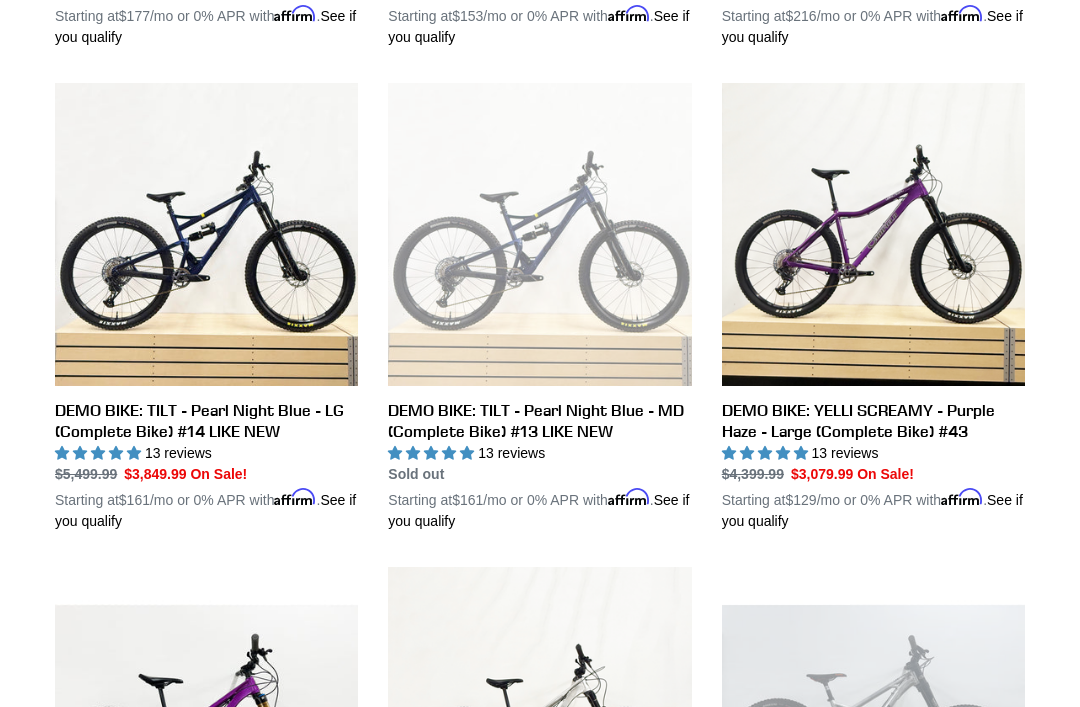 click on "DEMO BIKE: YELLI SCREAMY - Purple Haze - Large (Complete Bike) #43" at bounding box center [873, 307] 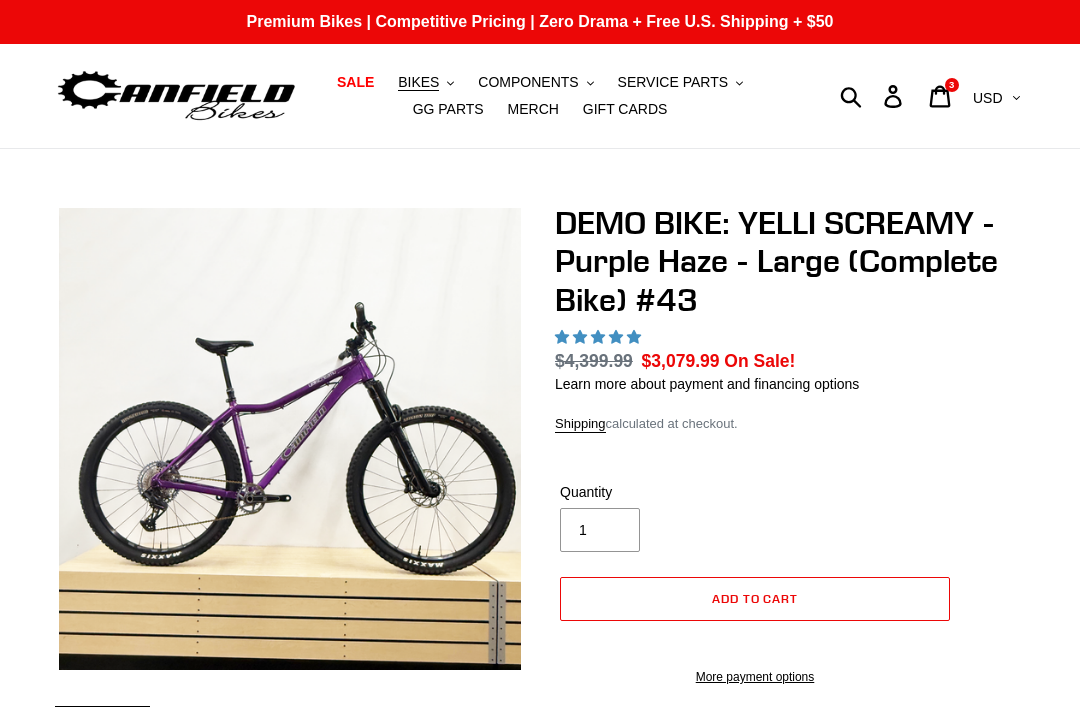 scroll, scrollTop: 0, scrollLeft: 0, axis: both 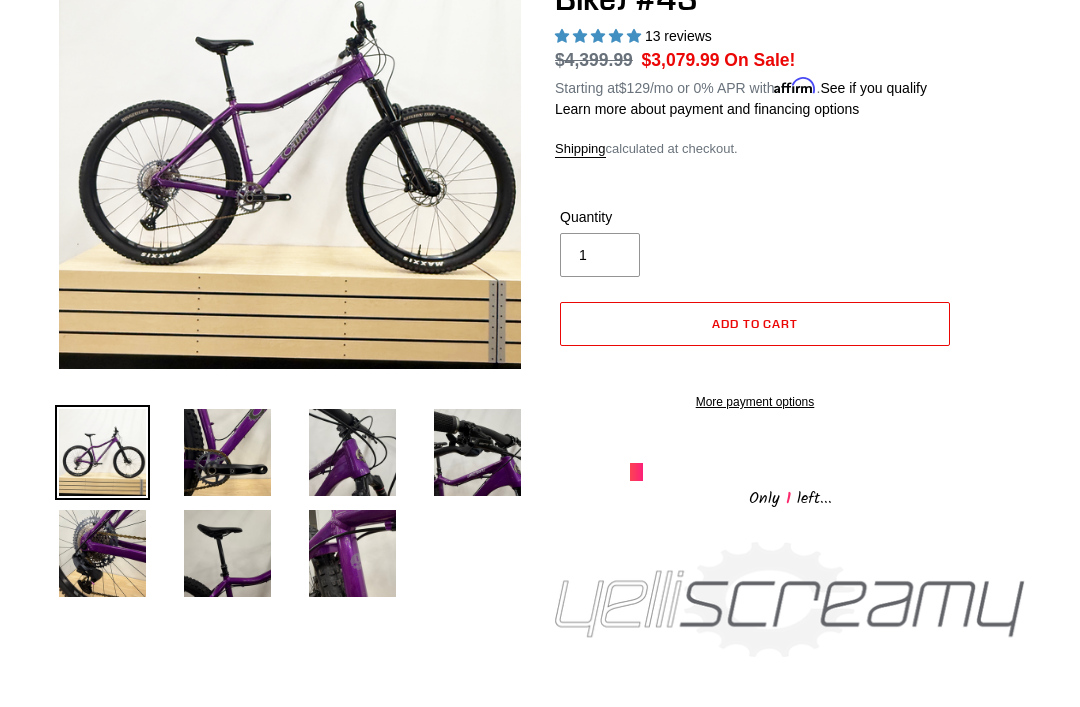 click at bounding box center (227, 452) 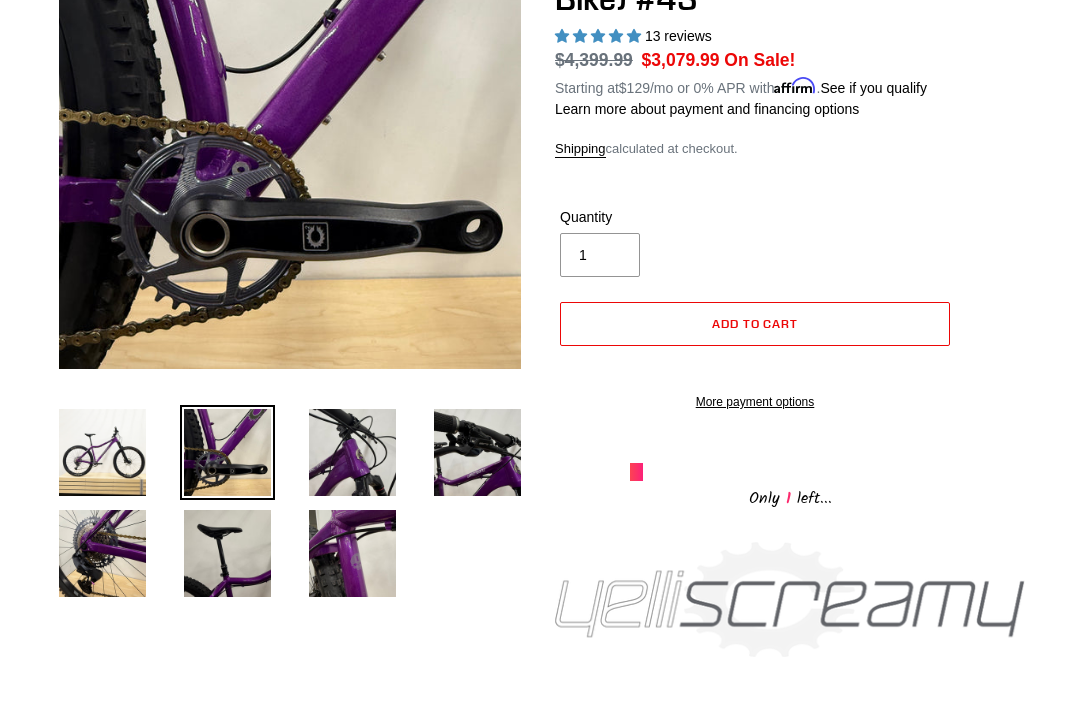 click at bounding box center [352, 452] 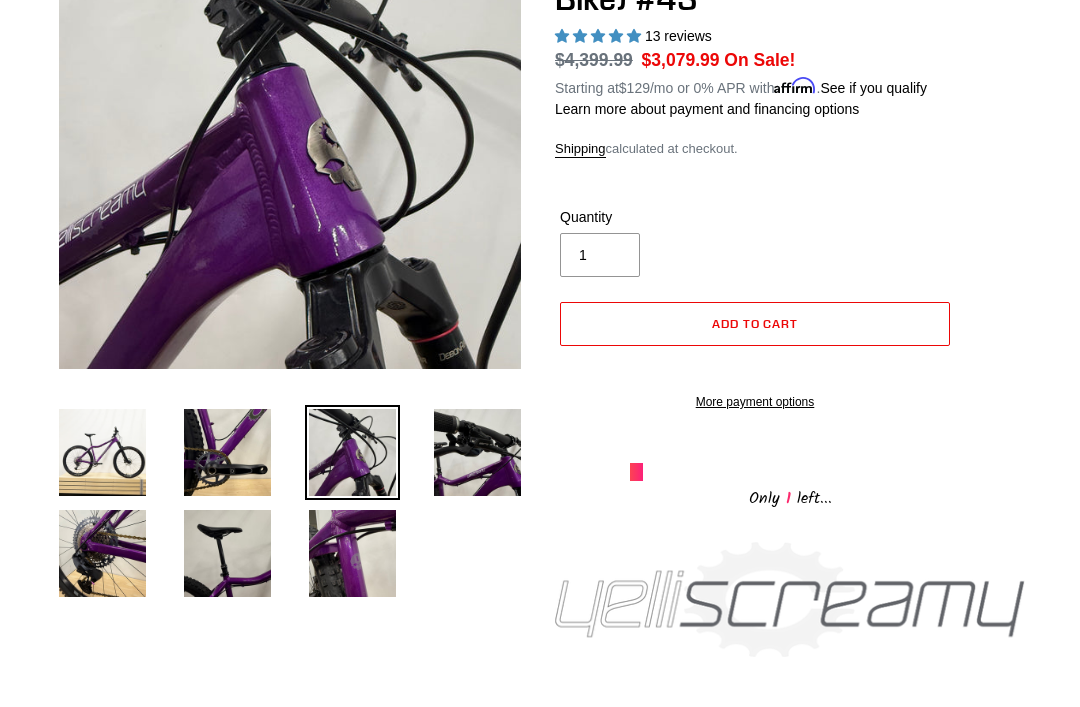 click at bounding box center (477, 452) 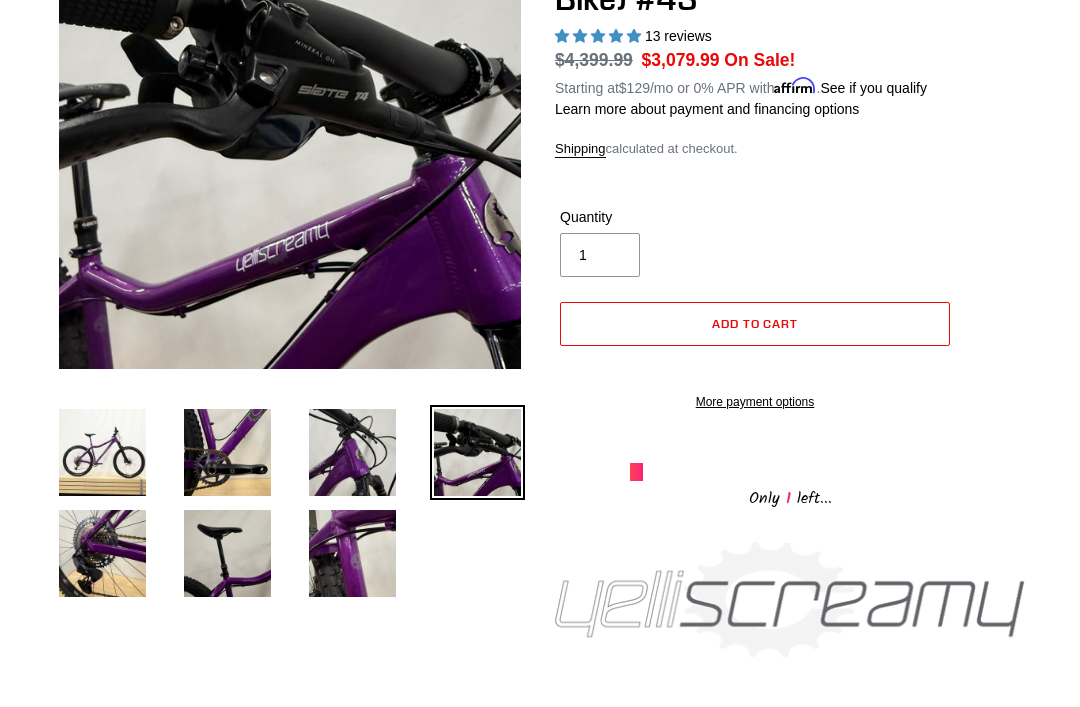 click at bounding box center (102, 553) 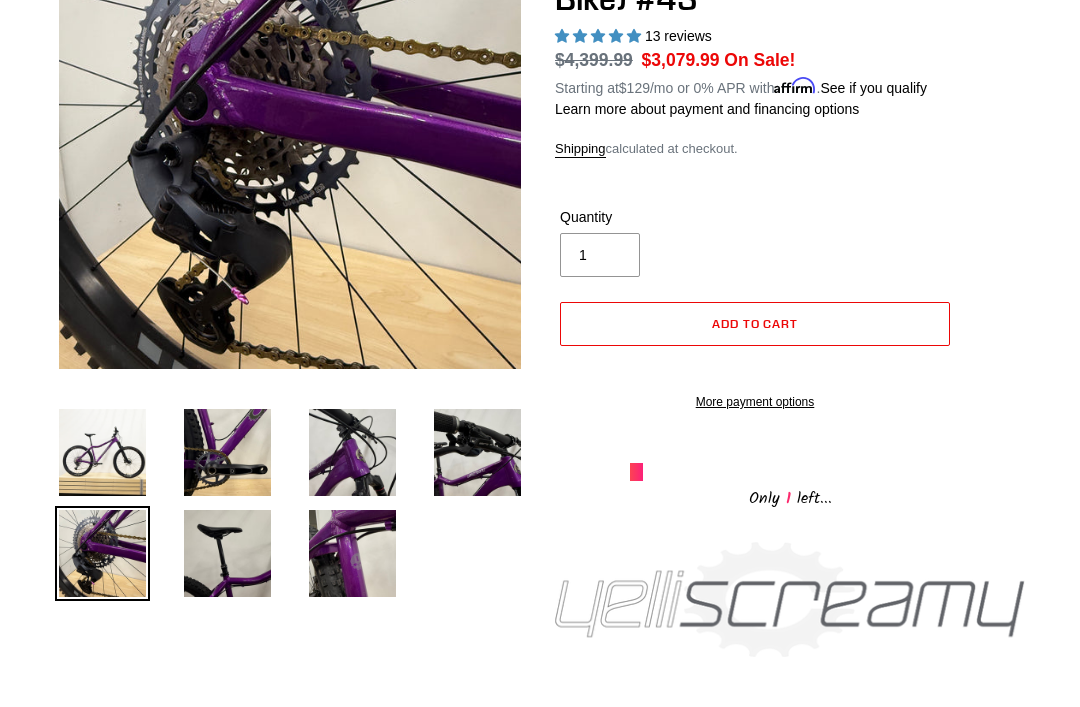 click at bounding box center (227, 553) 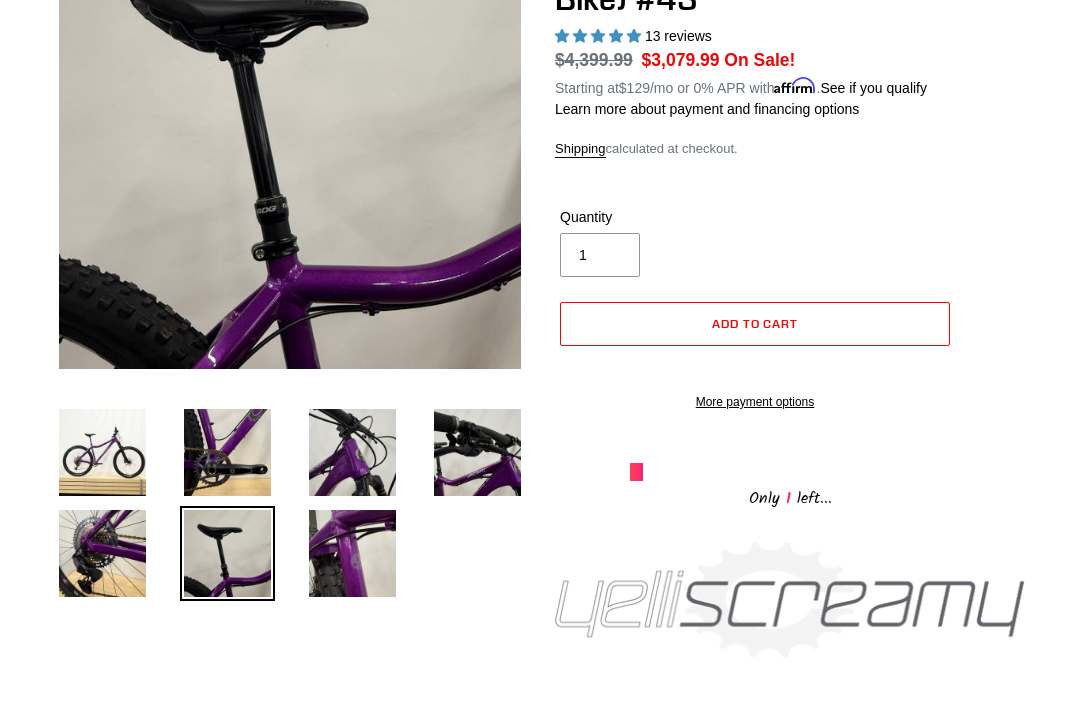 click at bounding box center (352, 553) 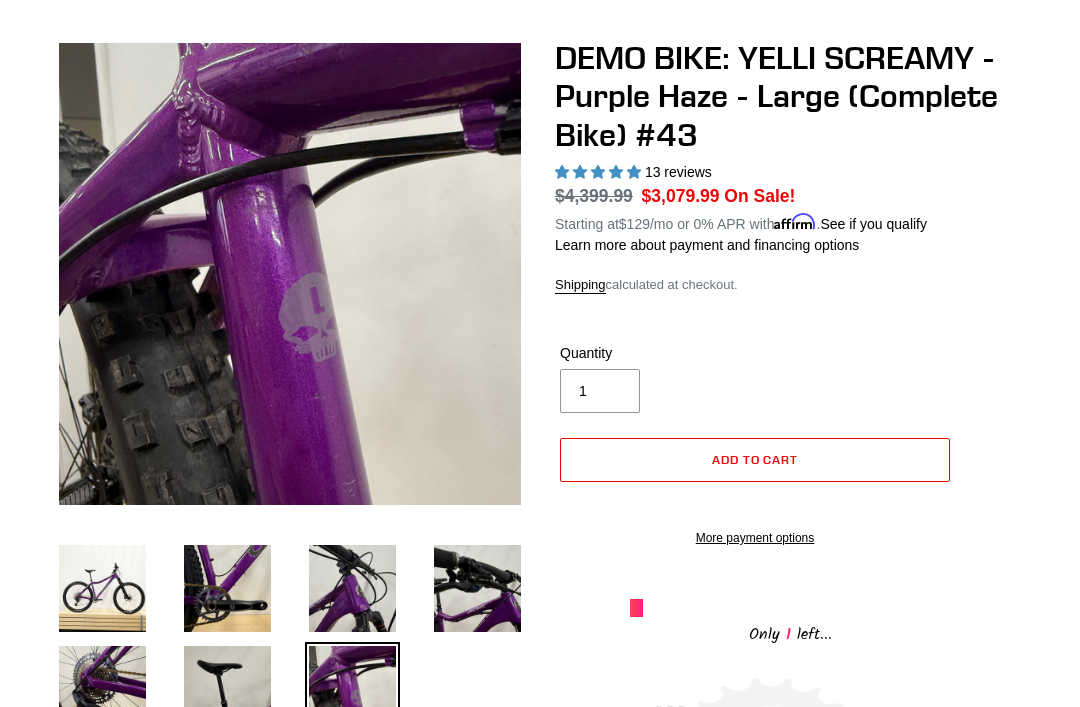 scroll, scrollTop: 0, scrollLeft: 0, axis: both 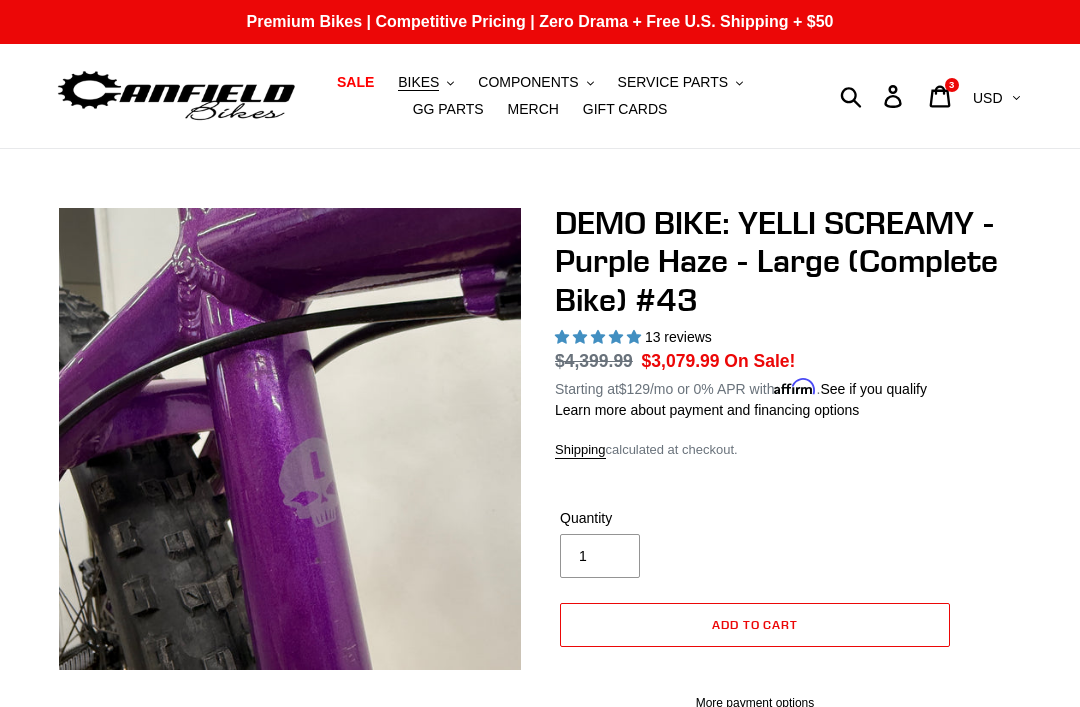 click on "BIKES" at bounding box center (418, 82) 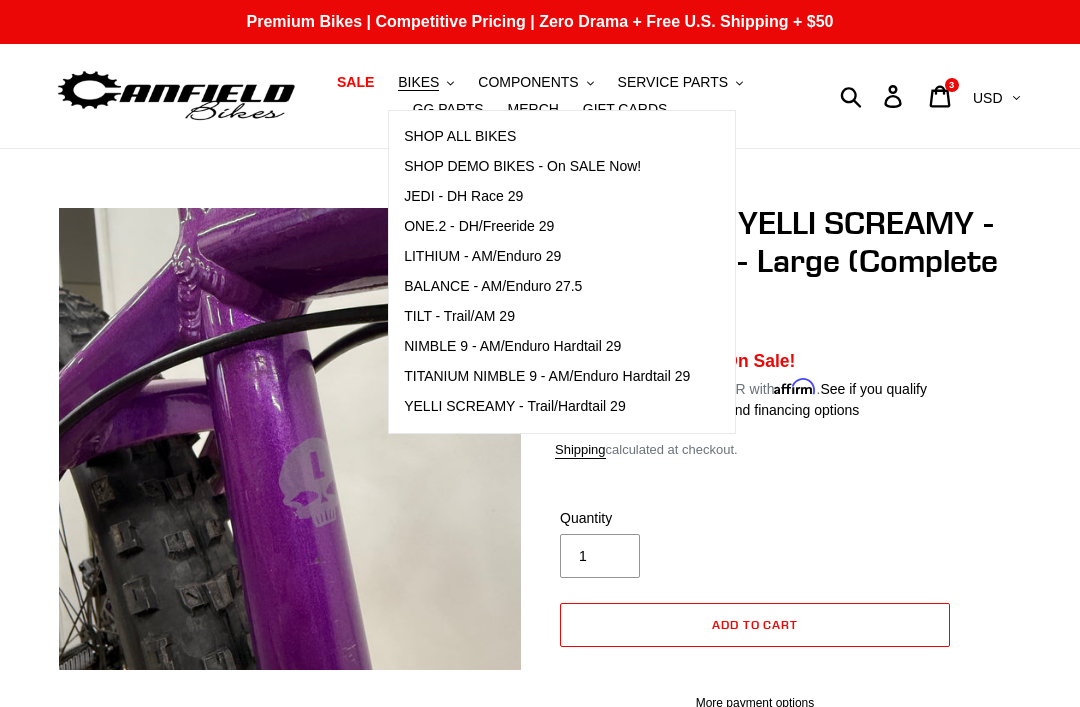 click on "SHOP DEMO BIKES - On SALE Now!" at bounding box center (522, 166) 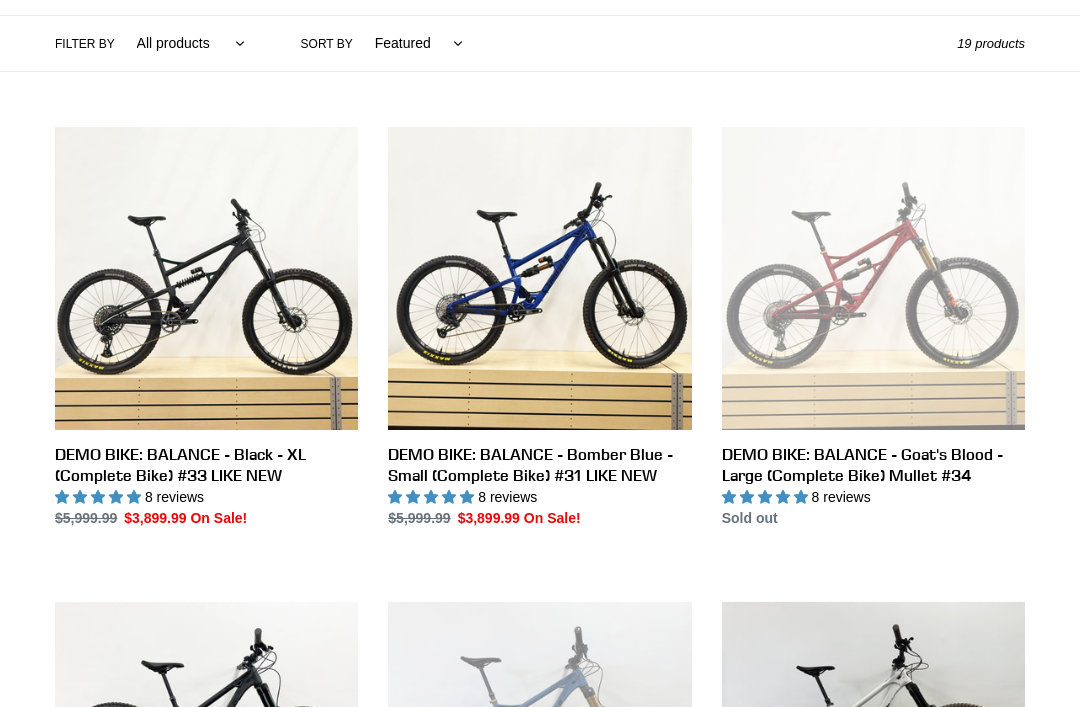 scroll, scrollTop: 0, scrollLeft: 0, axis: both 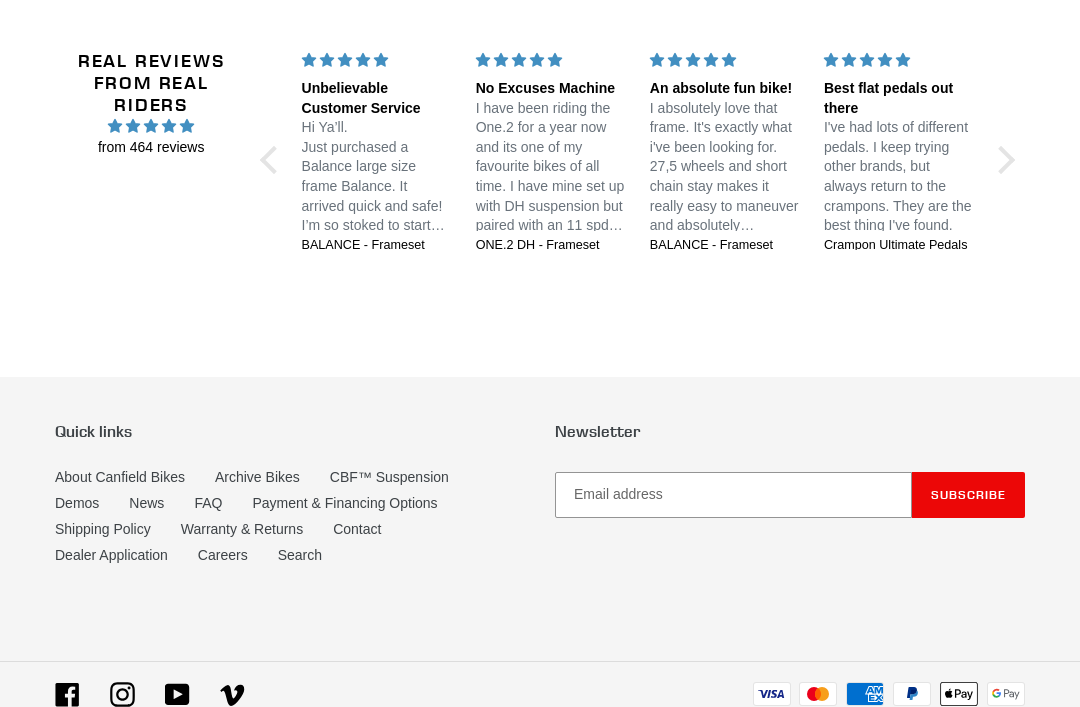 click on "About Canfield Bikes" at bounding box center (120, 477) 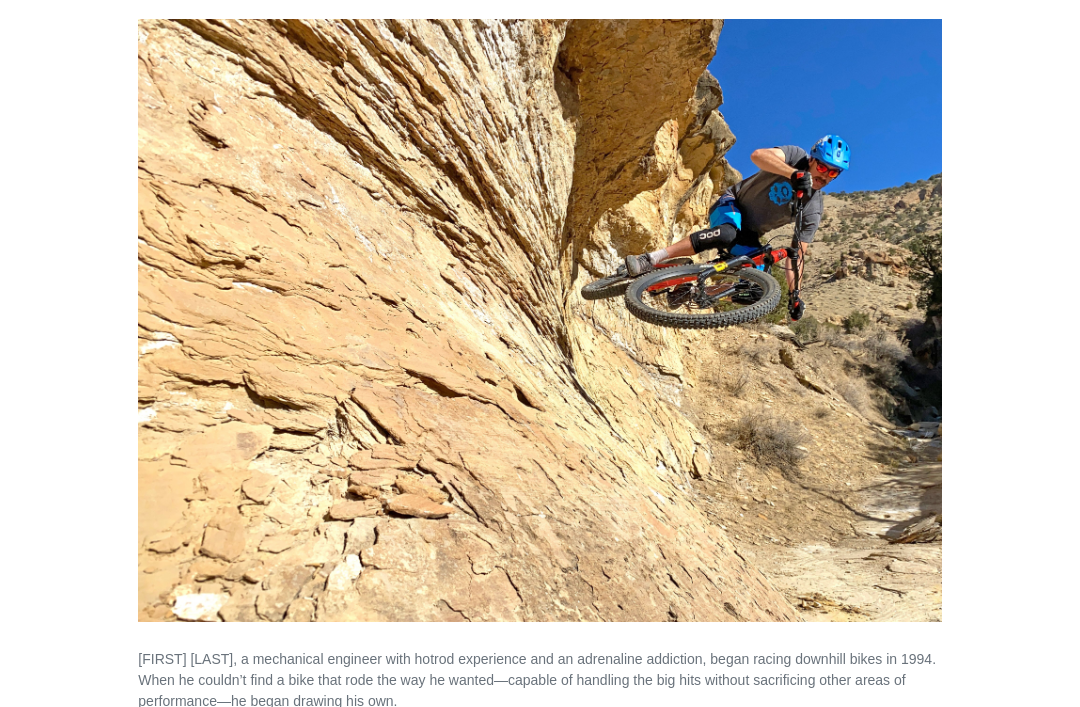 scroll, scrollTop: 389, scrollLeft: 0, axis: vertical 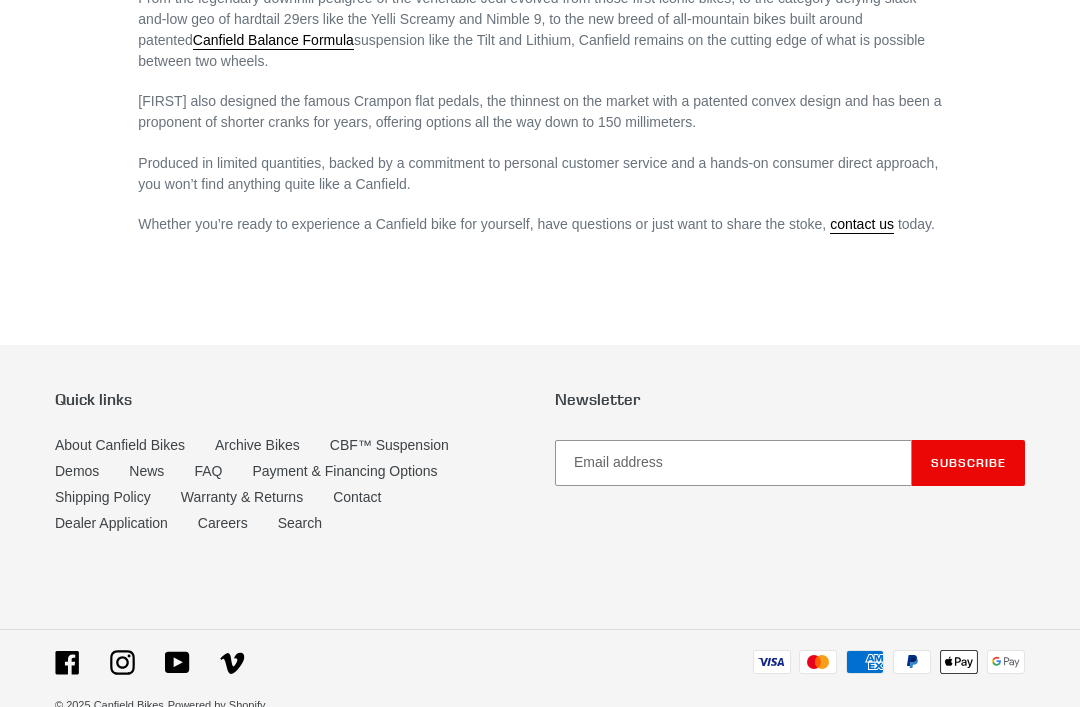 click on "Careers" at bounding box center (223, 523) 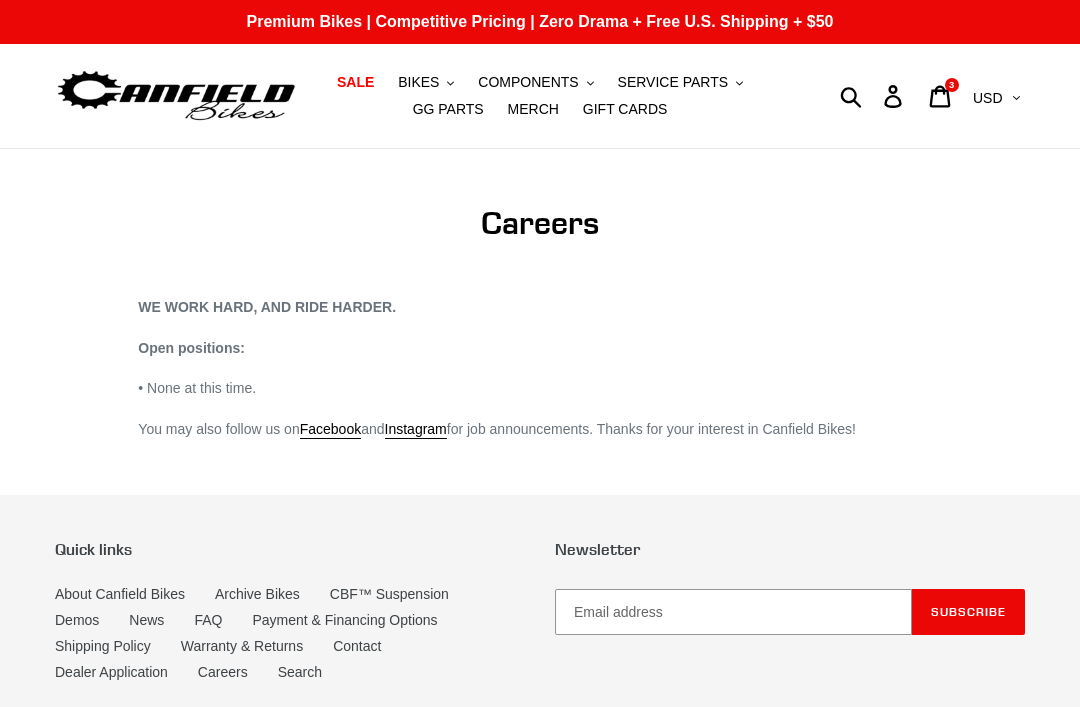 scroll, scrollTop: 0, scrollLeft: 0, axis: both 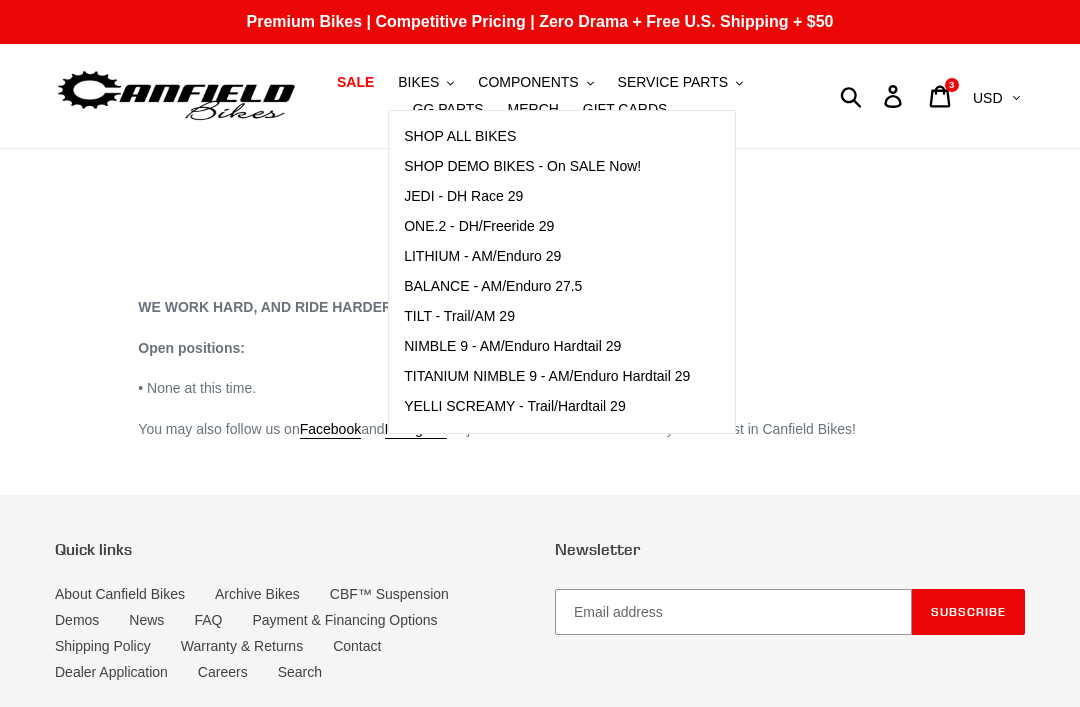 click on "TILT - Trail/AM 29" at bounding box center (459, 316) 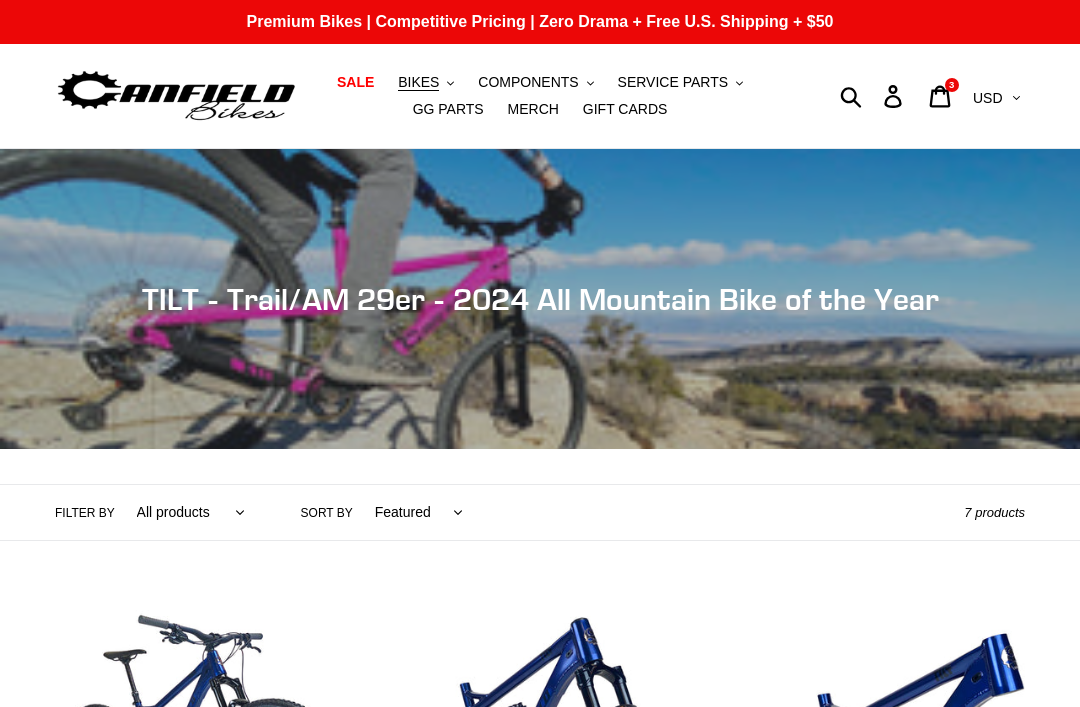 scroll, scrollTop: 0, scrollLeft: 0, axis: both 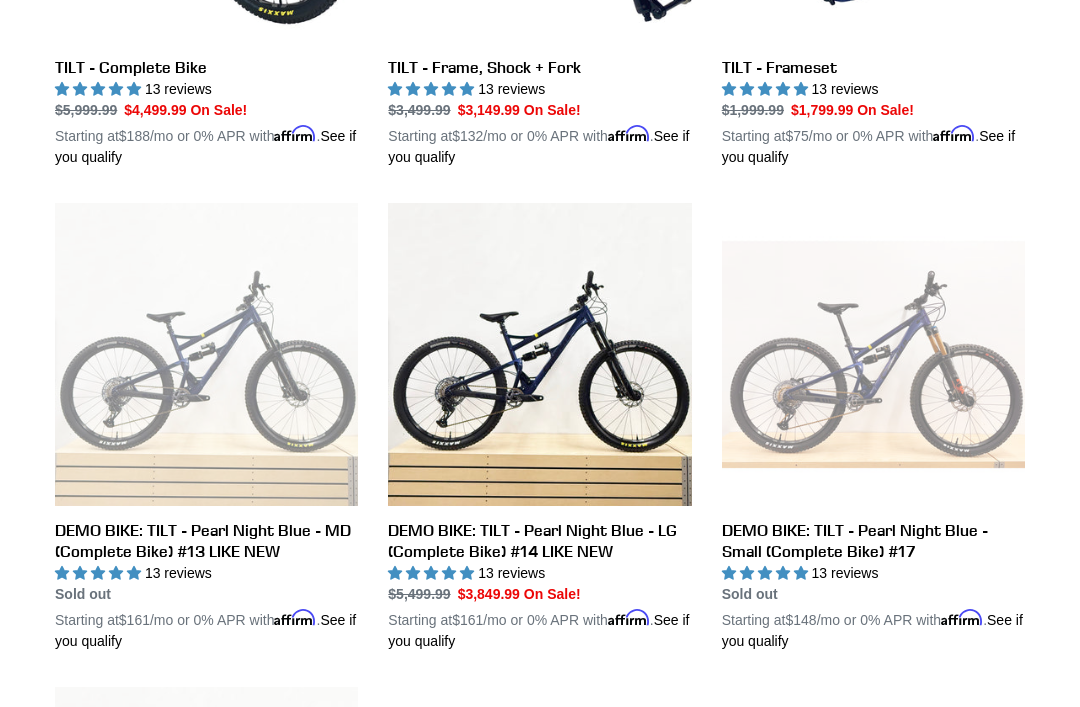 click on "DEMO BIKE: TILT - Pearl Night Blue - LG (Complete Bike) #14 LIKE NEW" at bounding box center (539, 427) 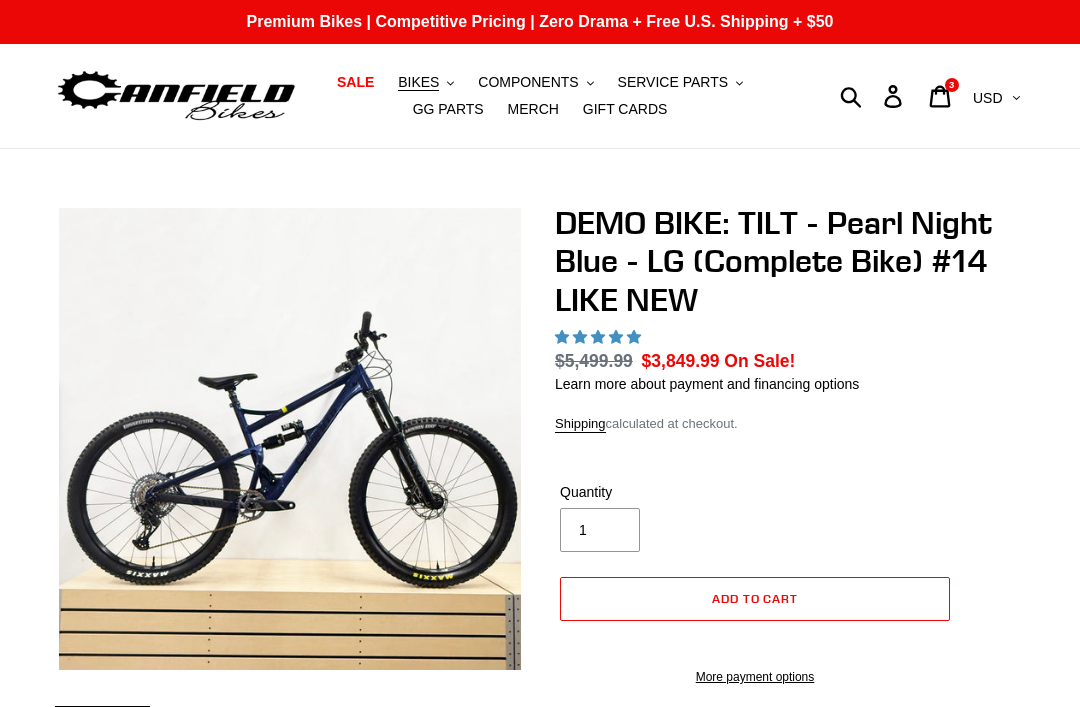 scroll, scrollTop: 0, scrollLeft: 0, axis: both 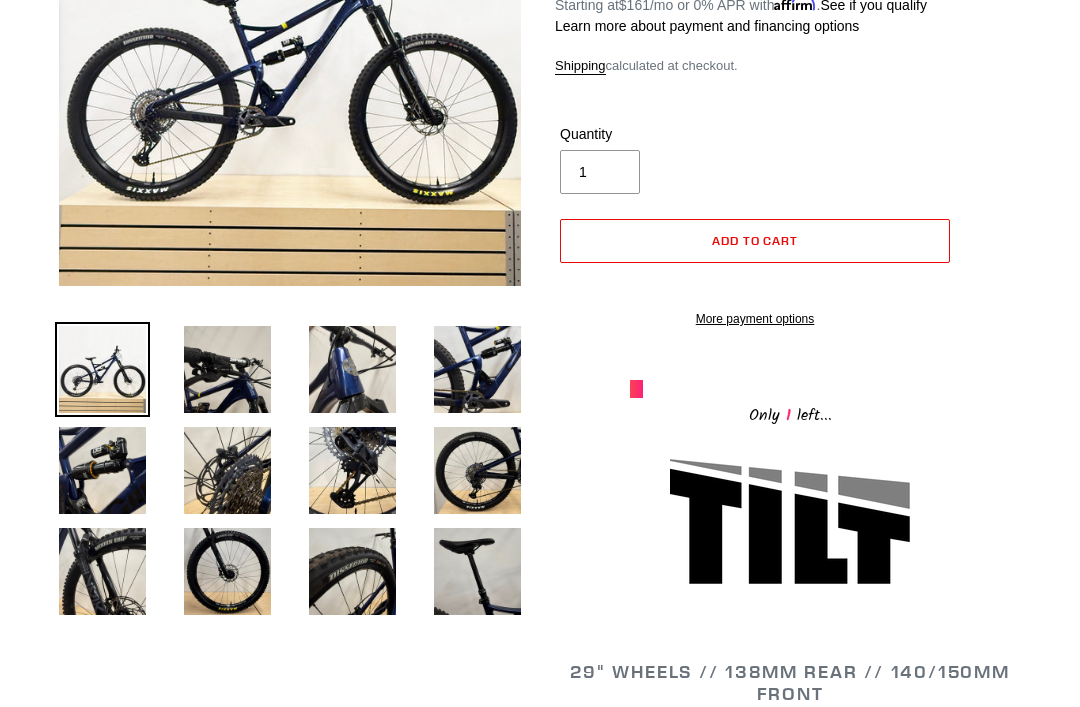 click at bounding box center (227, 369) 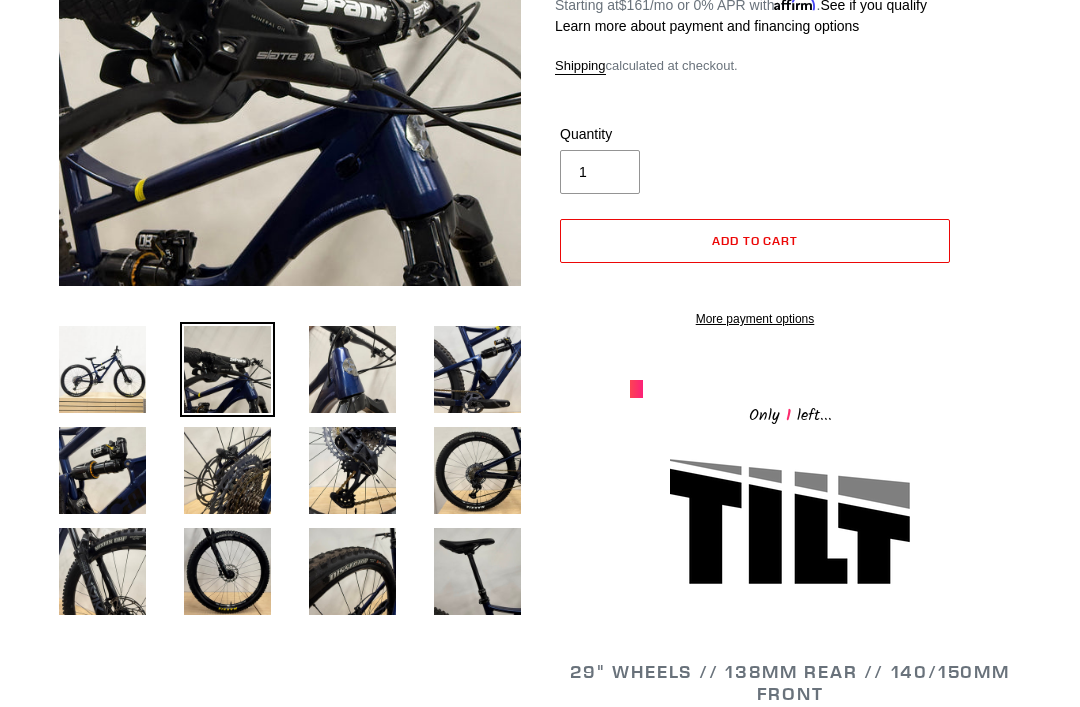 click at bounding box center (352, 369) 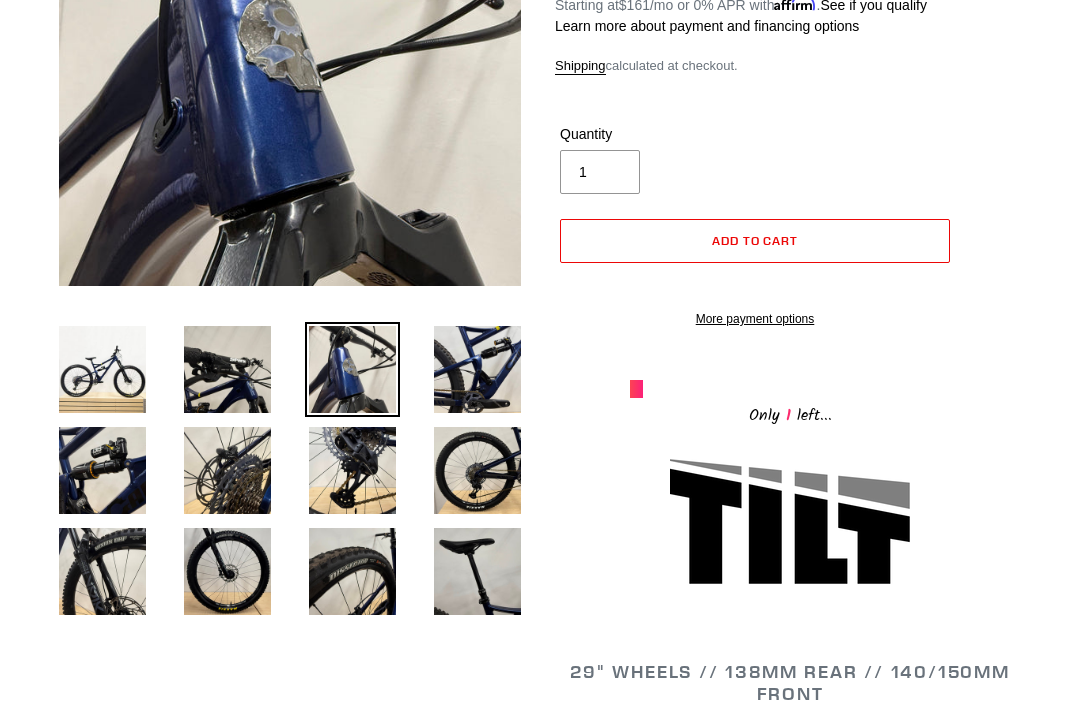 click at bounding box center (477, 369) 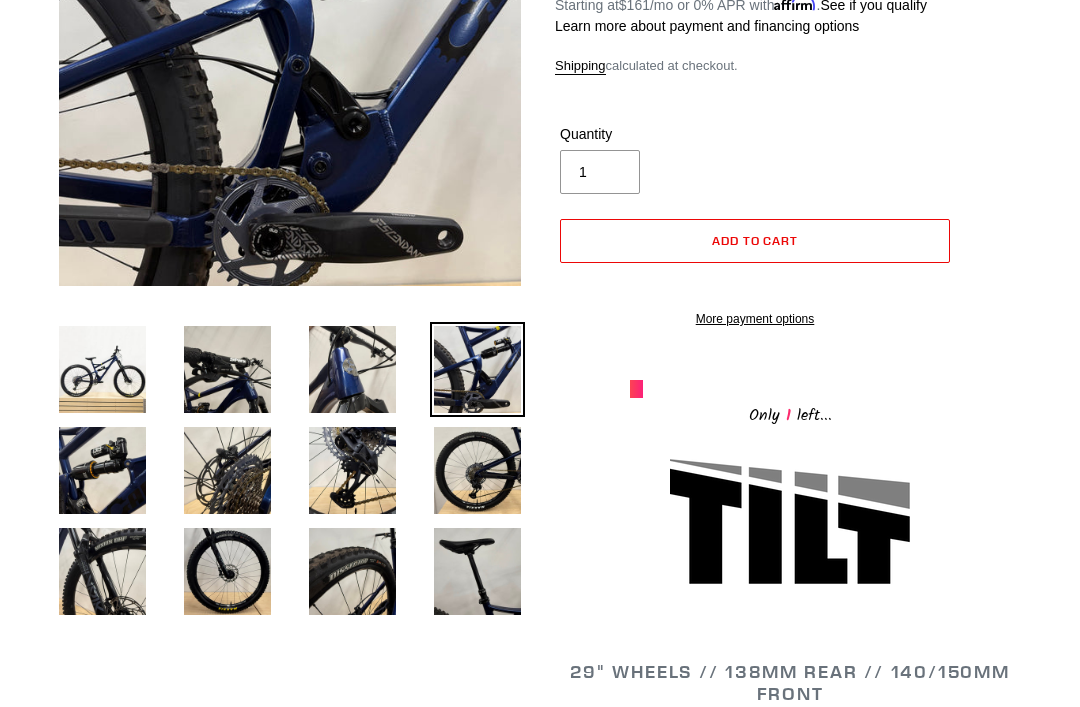 click at bounding box center [102, 470] 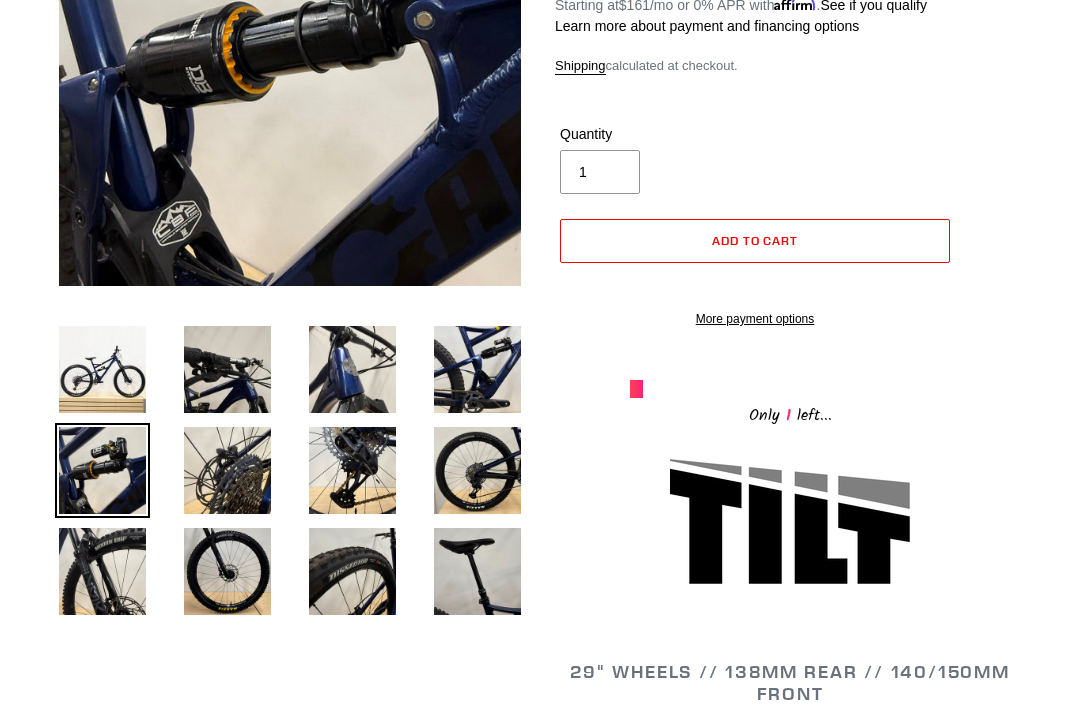 click at bounding box center [227, 470] 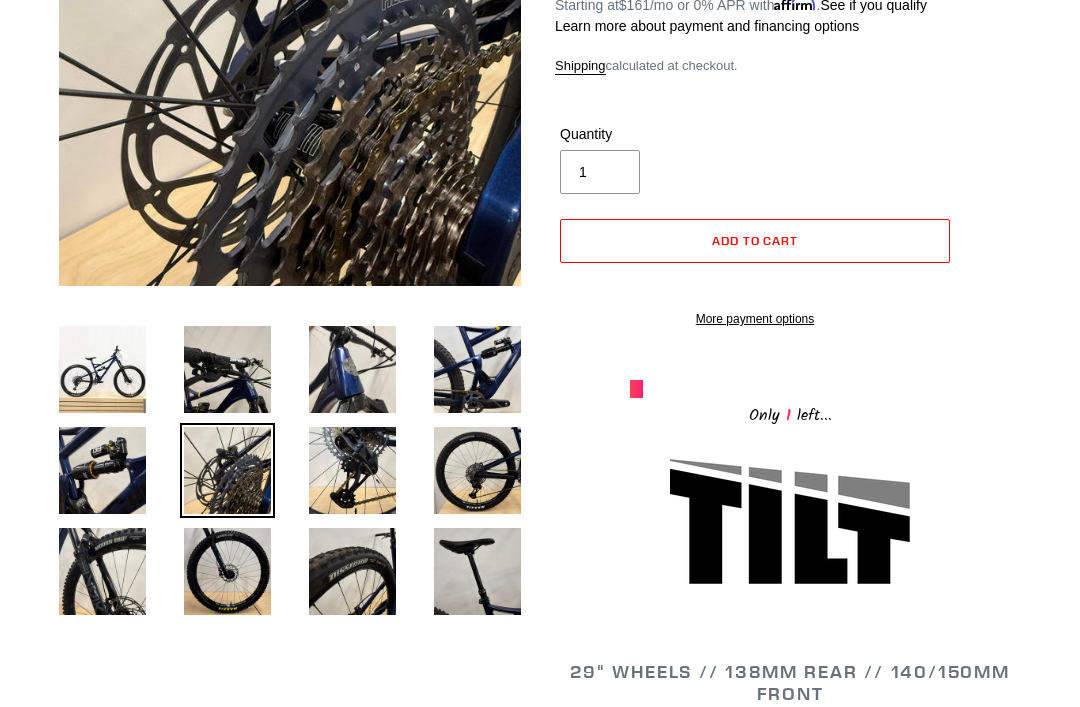 click at bounding box center (352, 470) 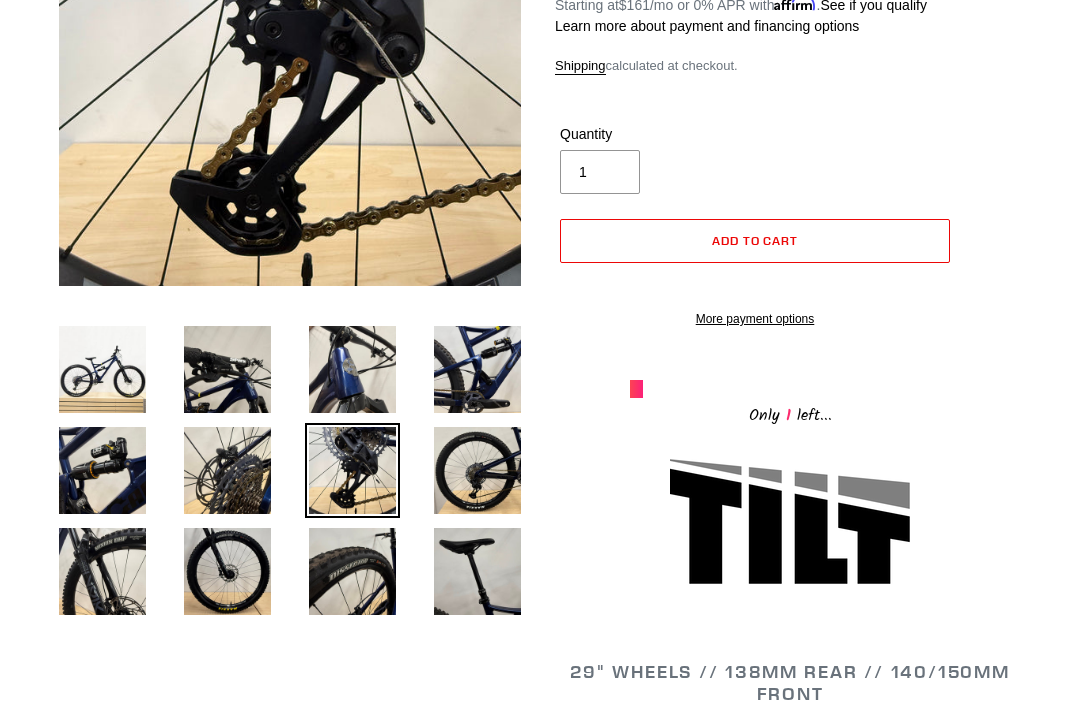 click at bounding box center [477, 470] 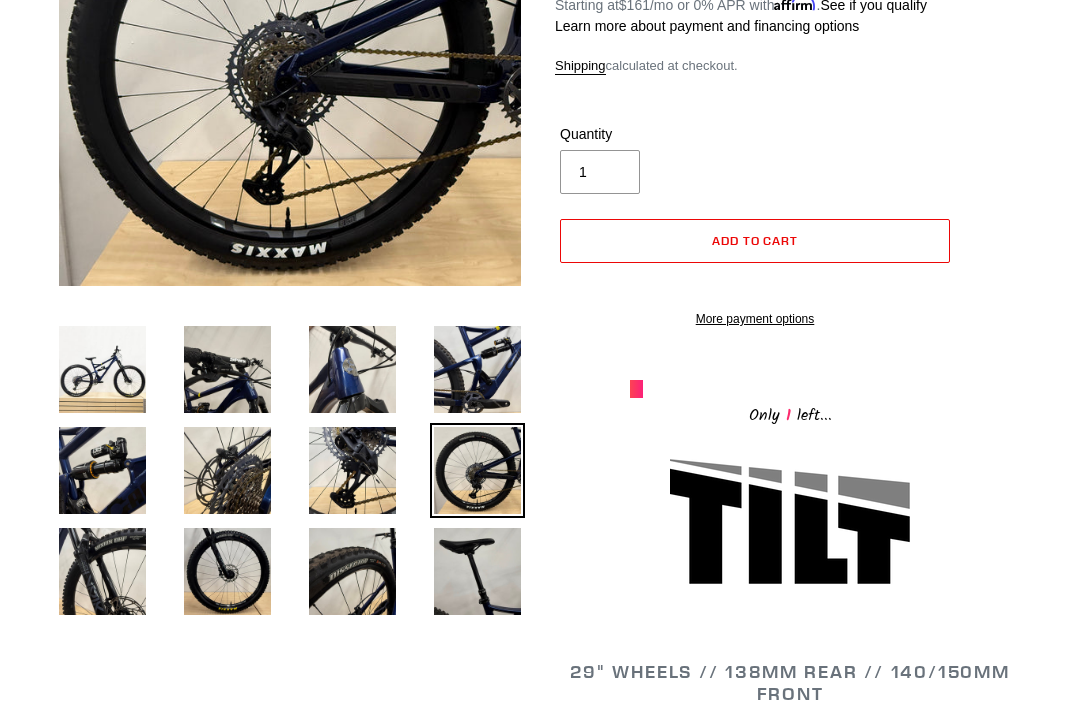 click at bounding box center [102, 571] 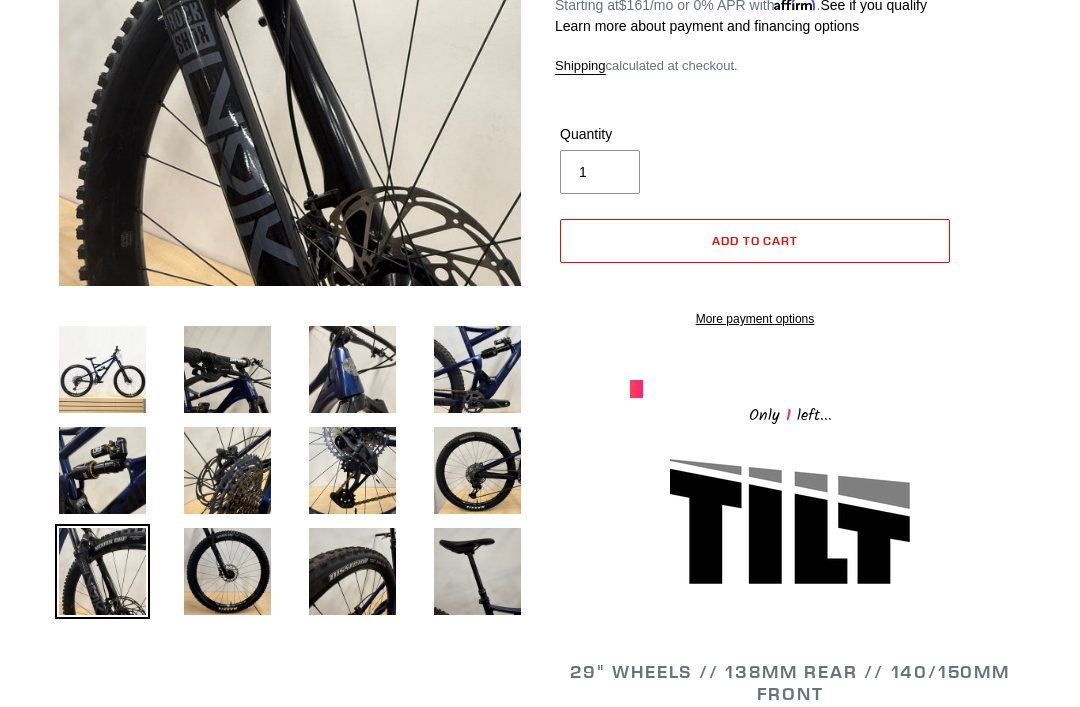 click at bounding box center [227, 571] 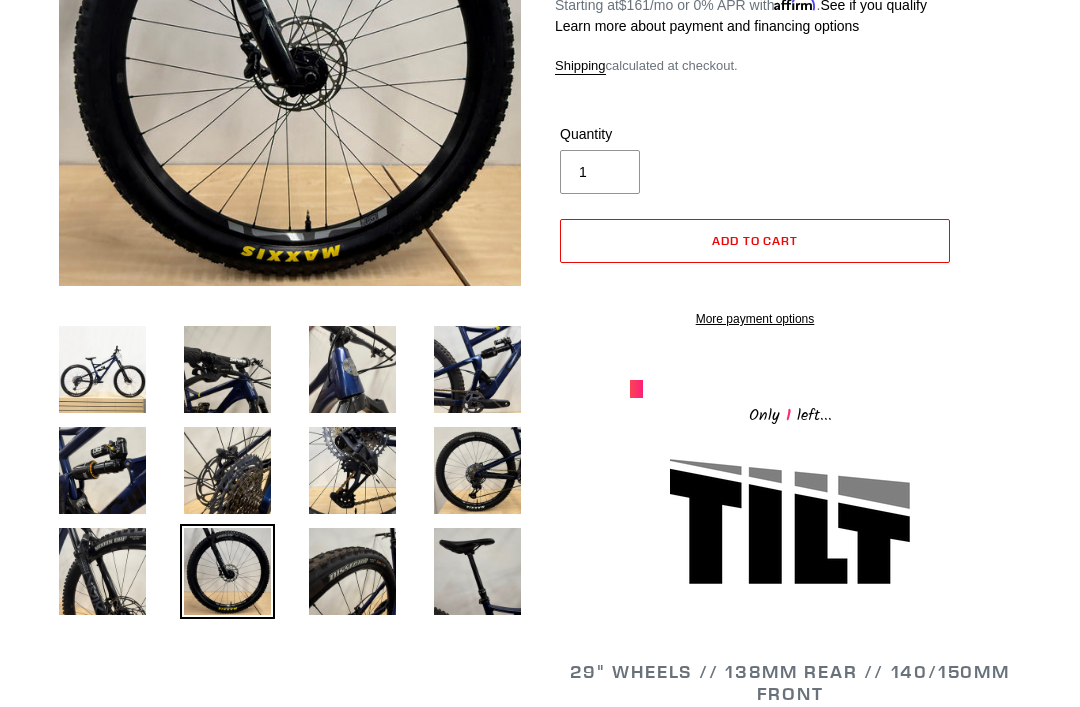 click at bounding box center (352, 571) 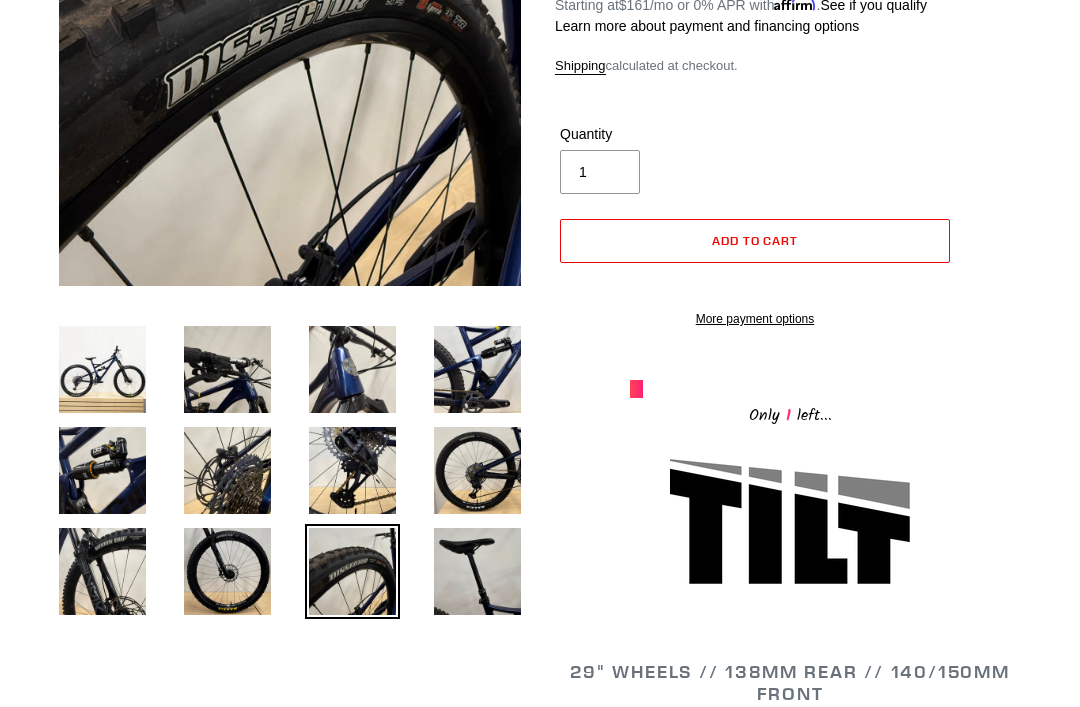 click at bounding box center [477, 571] 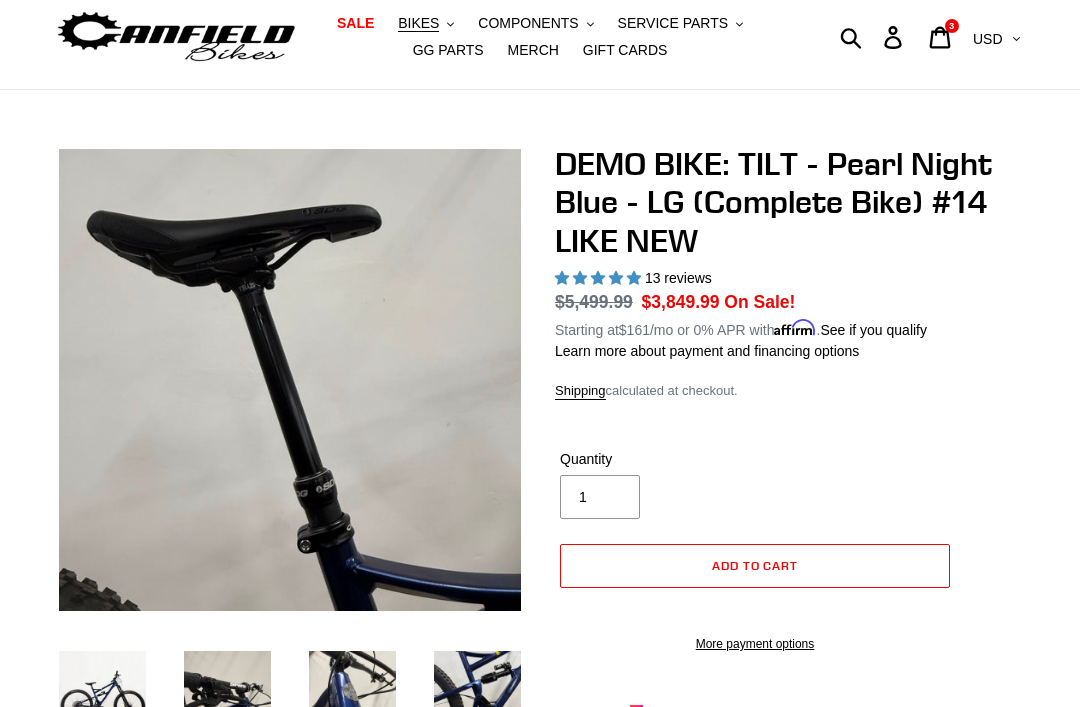 scroll, scrollTop: 0, scrollLeft: 0, axis: both 